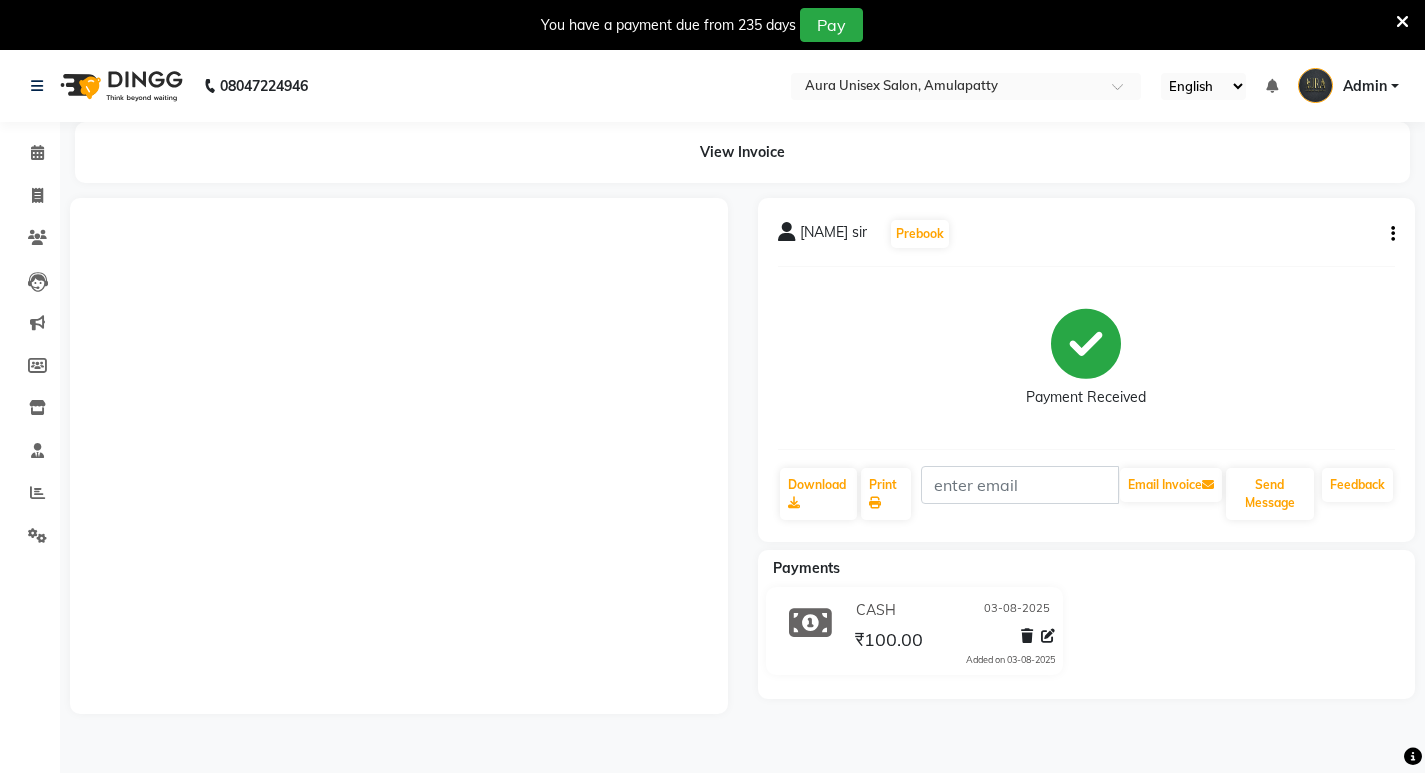 scroll, scrollTop: 50, scrollLeft: 0, axis: vertical 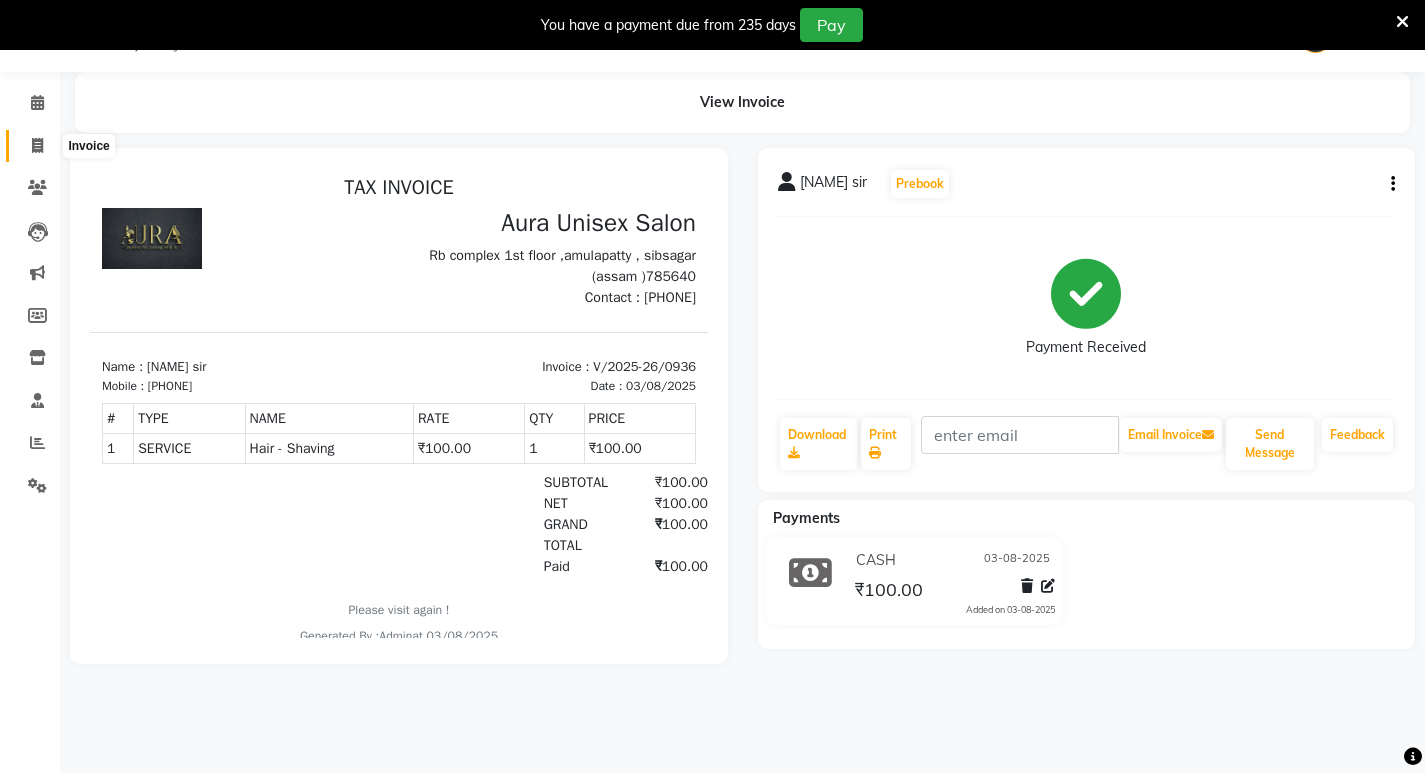 click 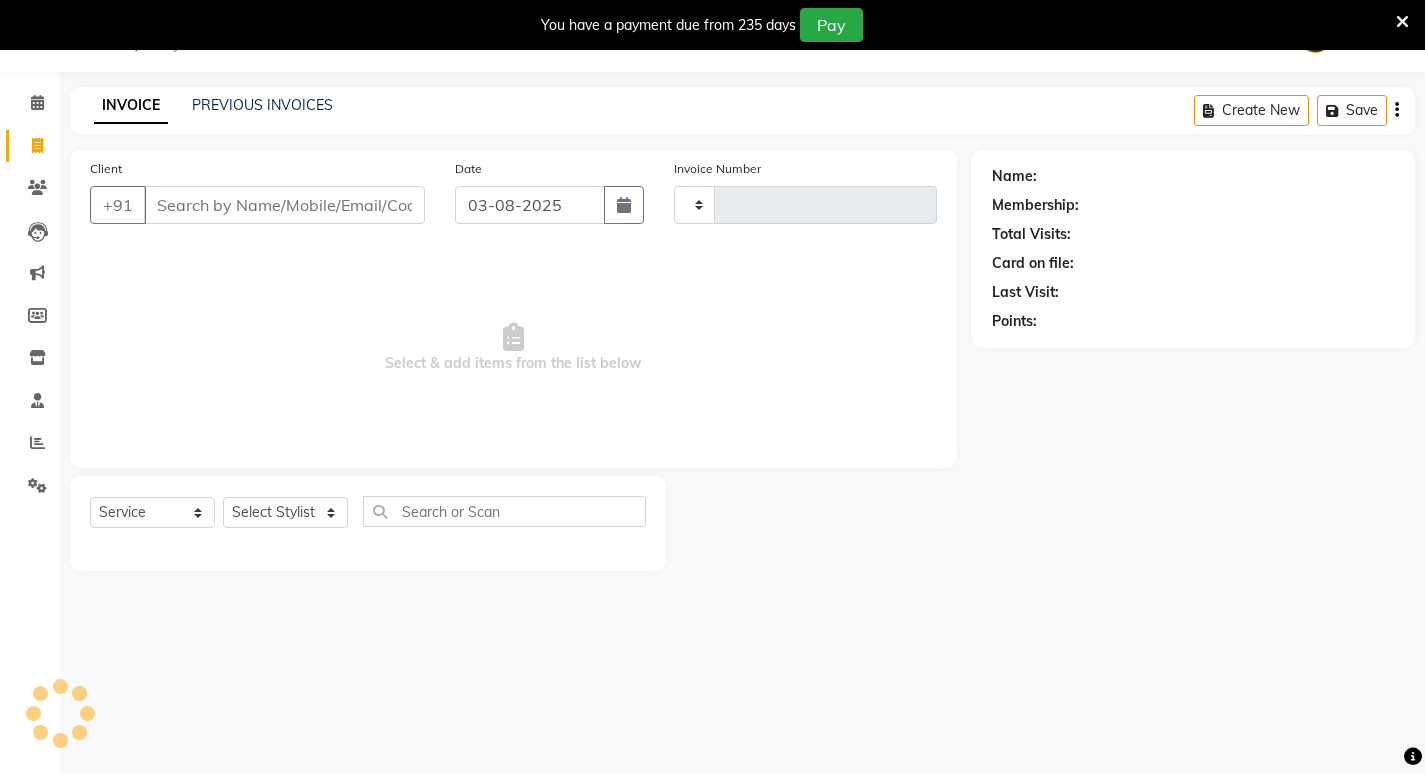 type on "0937" 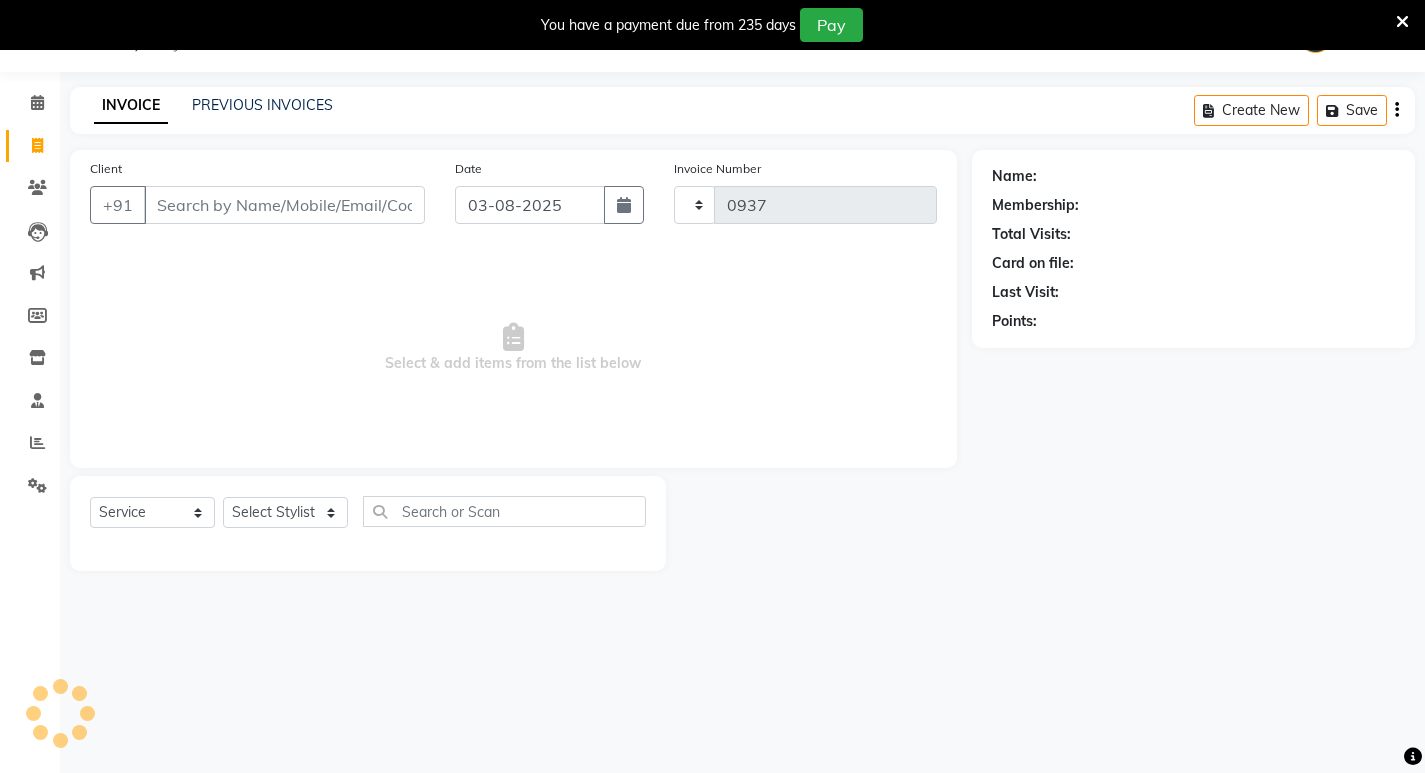 select on "837" 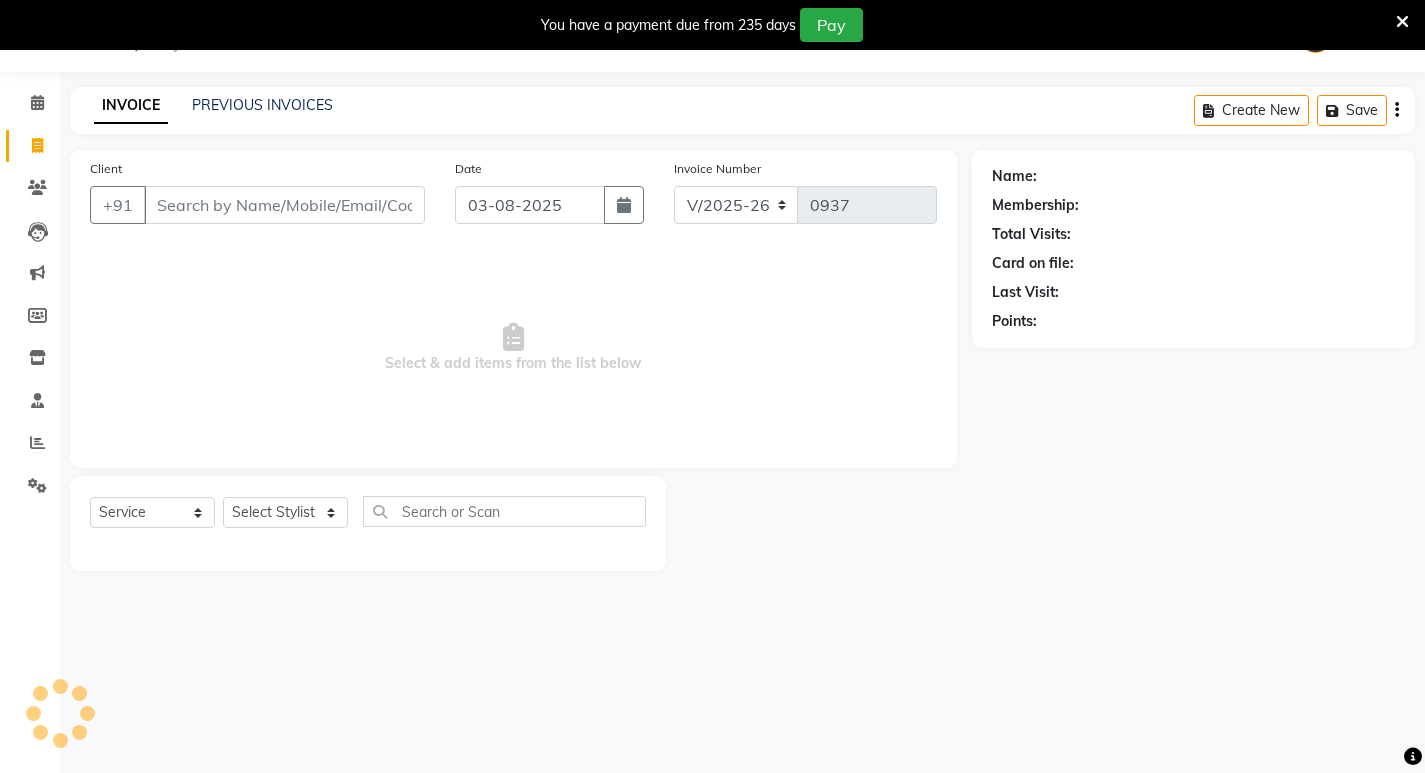 drag, startPoint x: 237, startPoint y: 212, endPoint x: 236, endPoint y: 201, distance: 11.045361 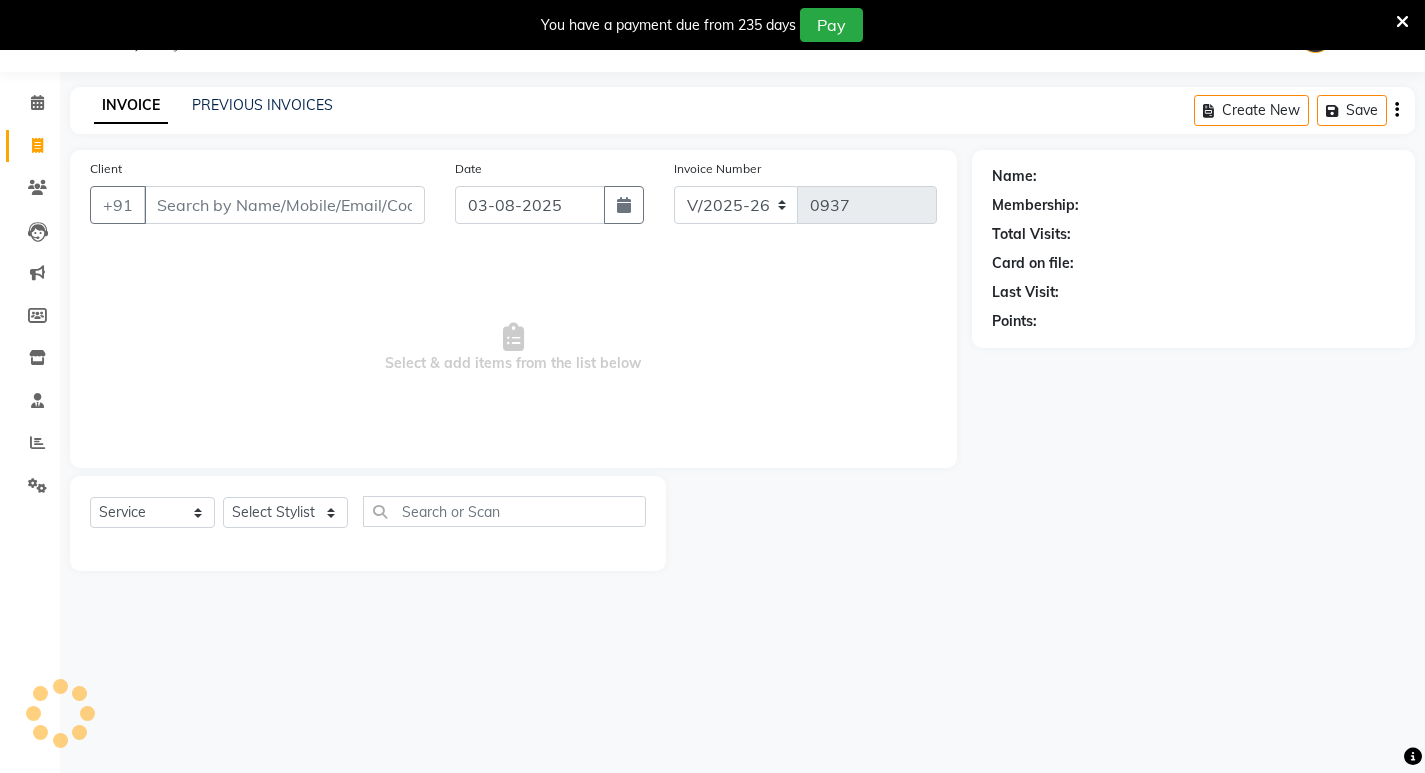 click on "Client" at bounding box center (284, 205) 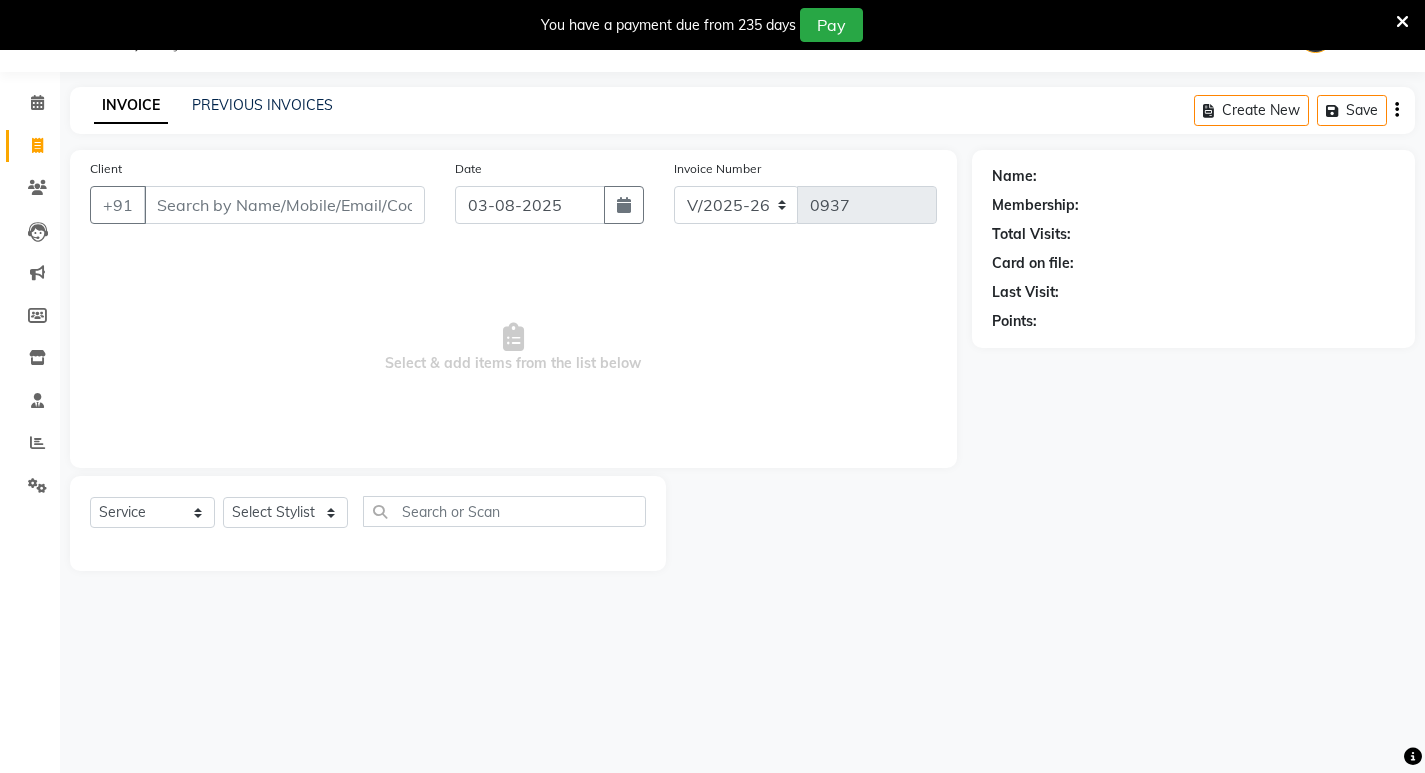 click on "Client" at bounding box center [284, 205] 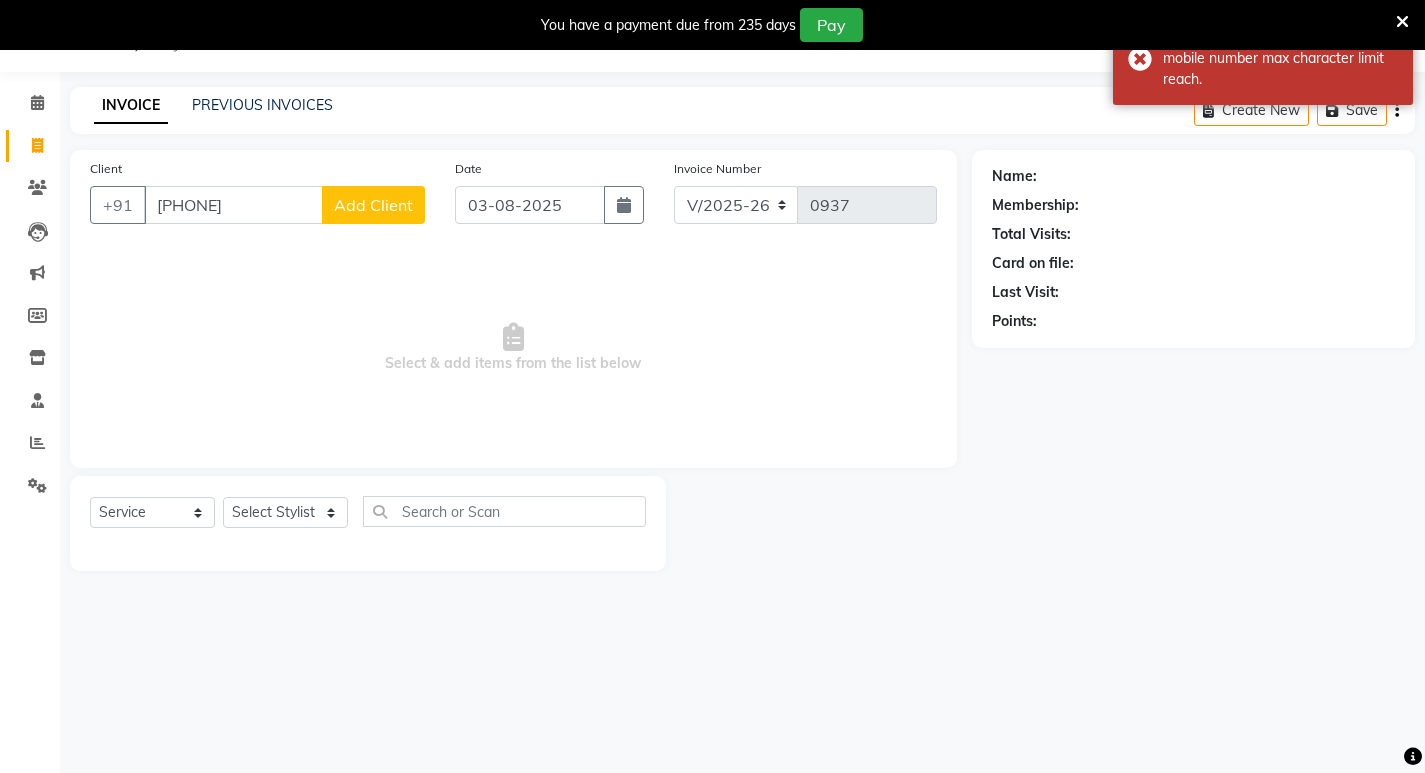 scroll, scrollTop: 0, scrollLeft: 0, axis: both 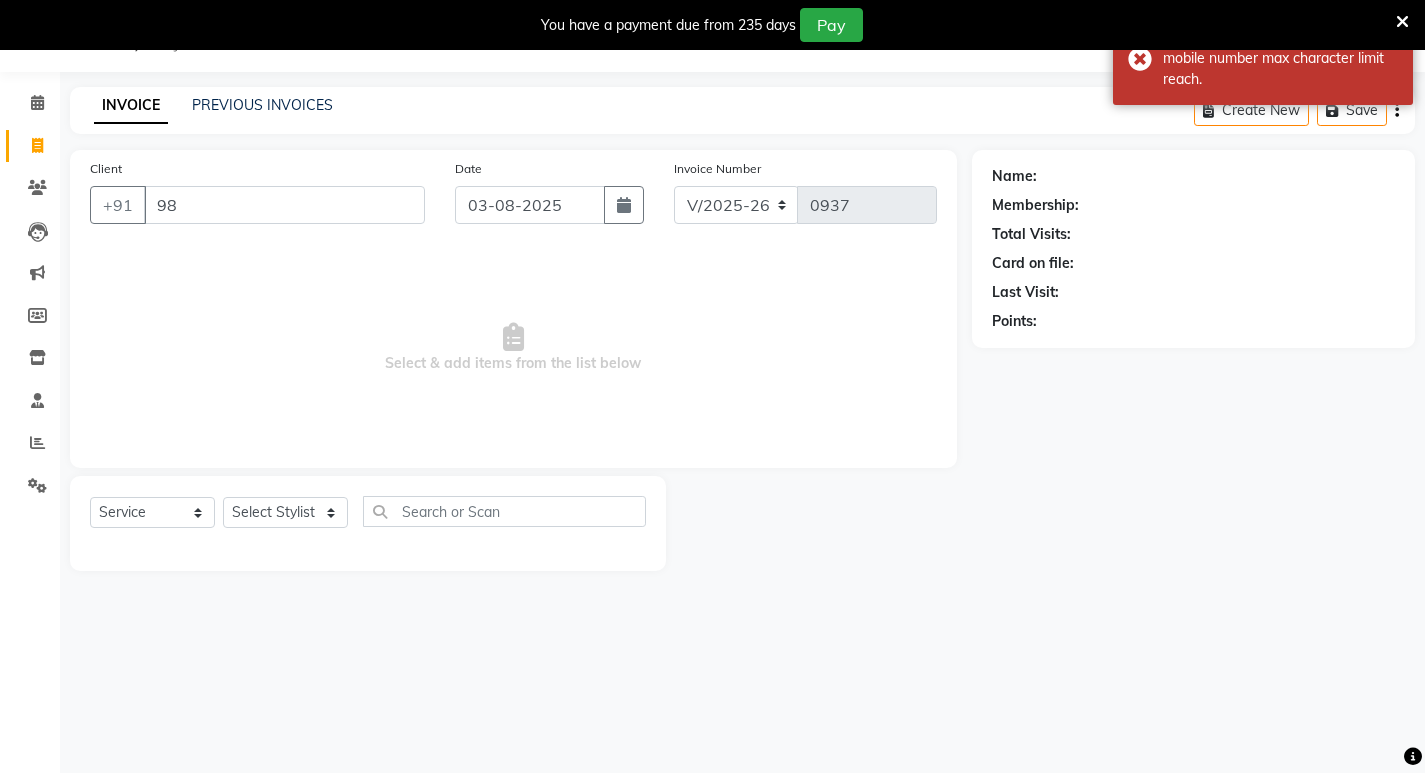 type on "9" 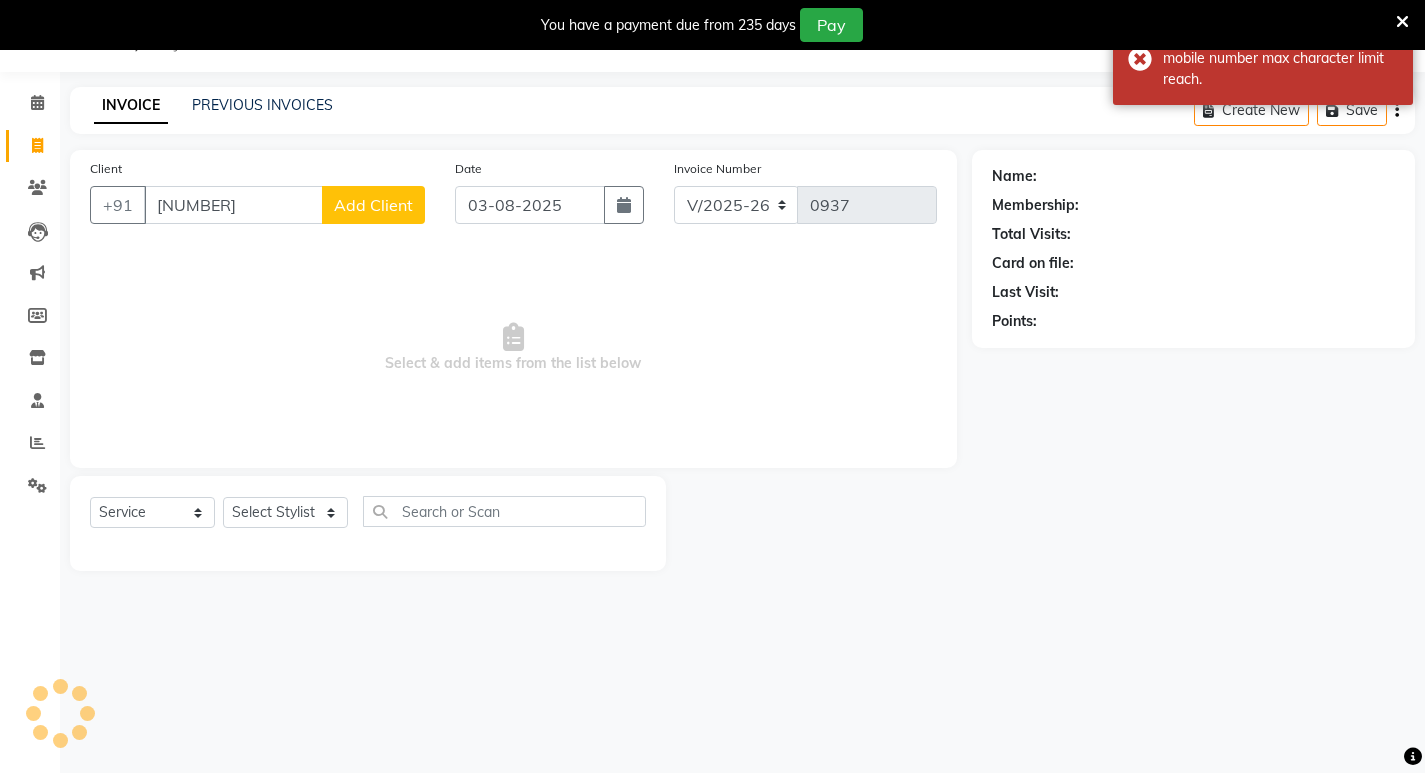 scroll, scrollTop: 0, scrollLeft: 0, axis: both 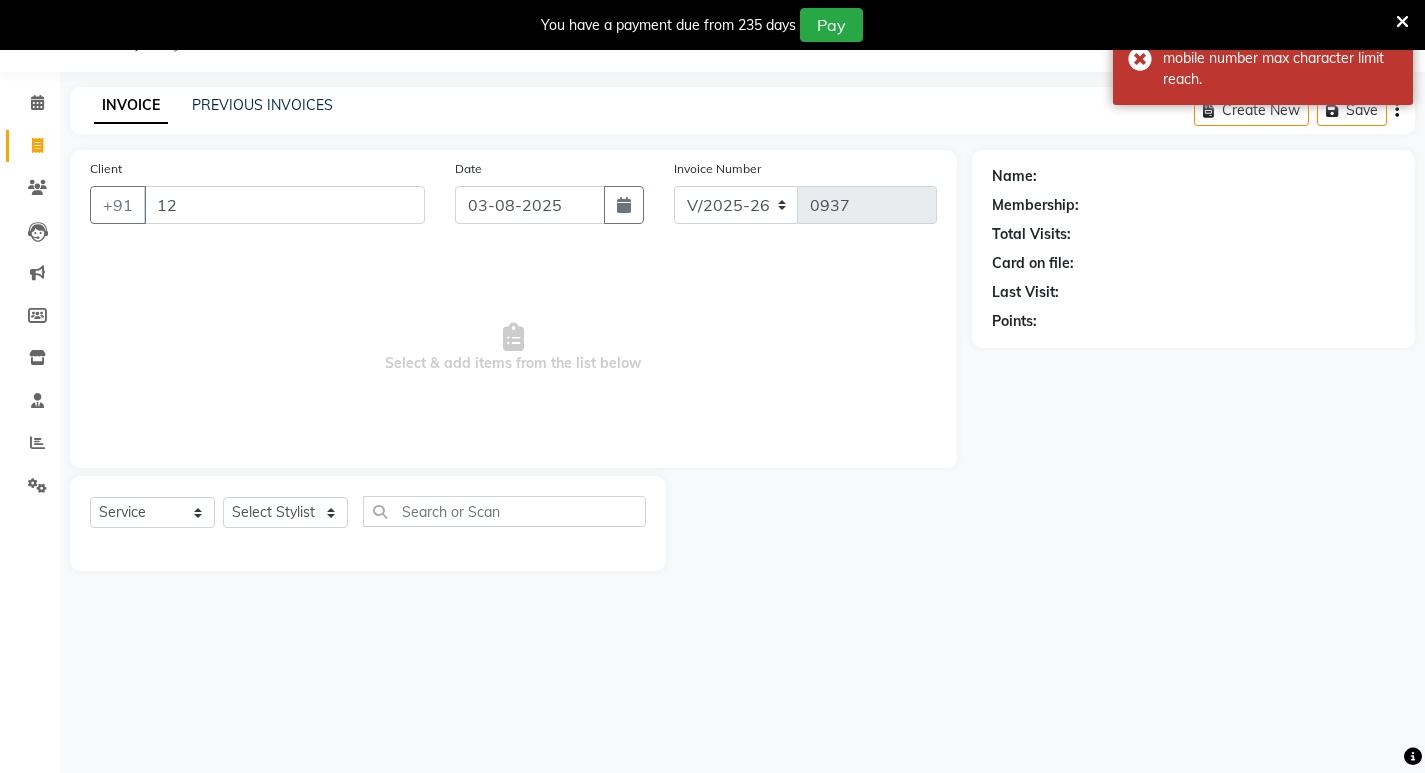 type on "1" 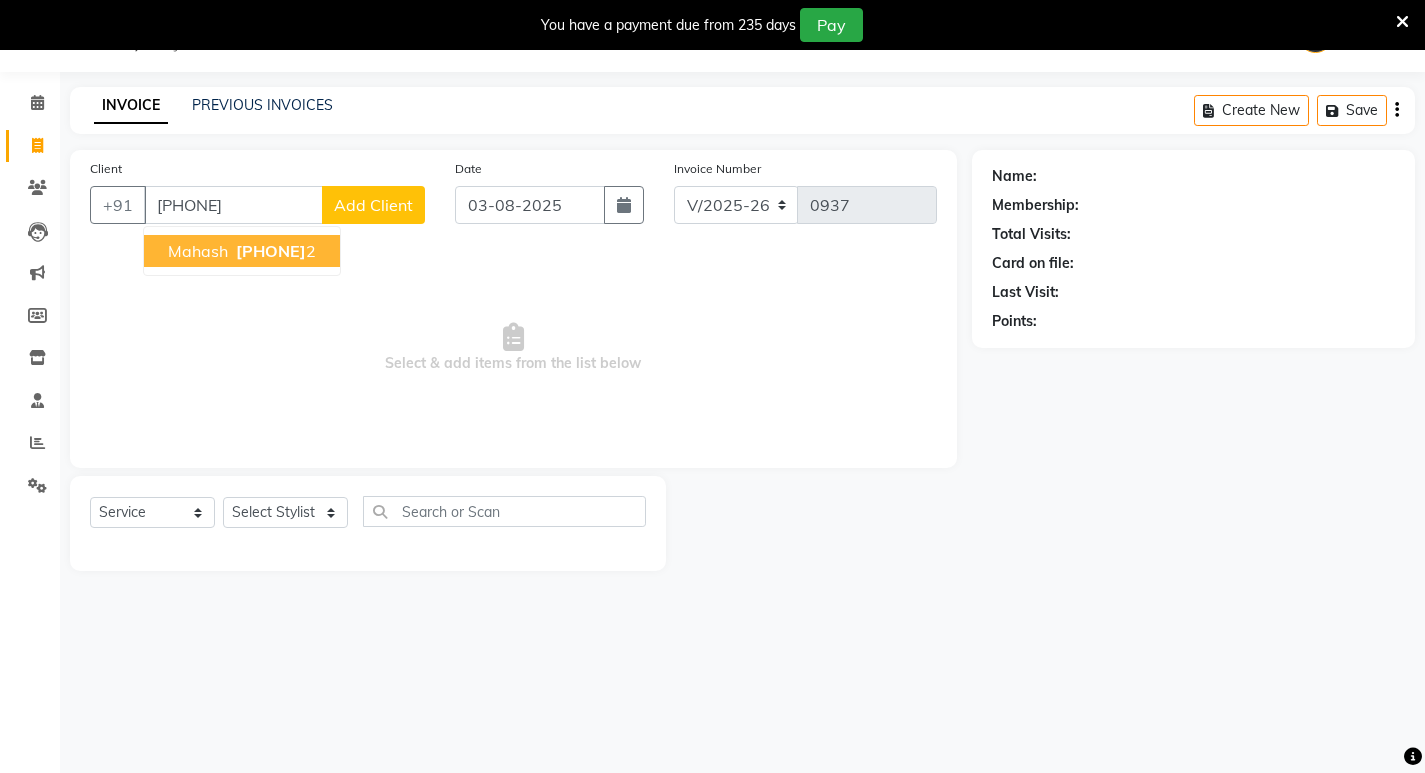 click on "[PHONE]" at bounding box center (271, 251) 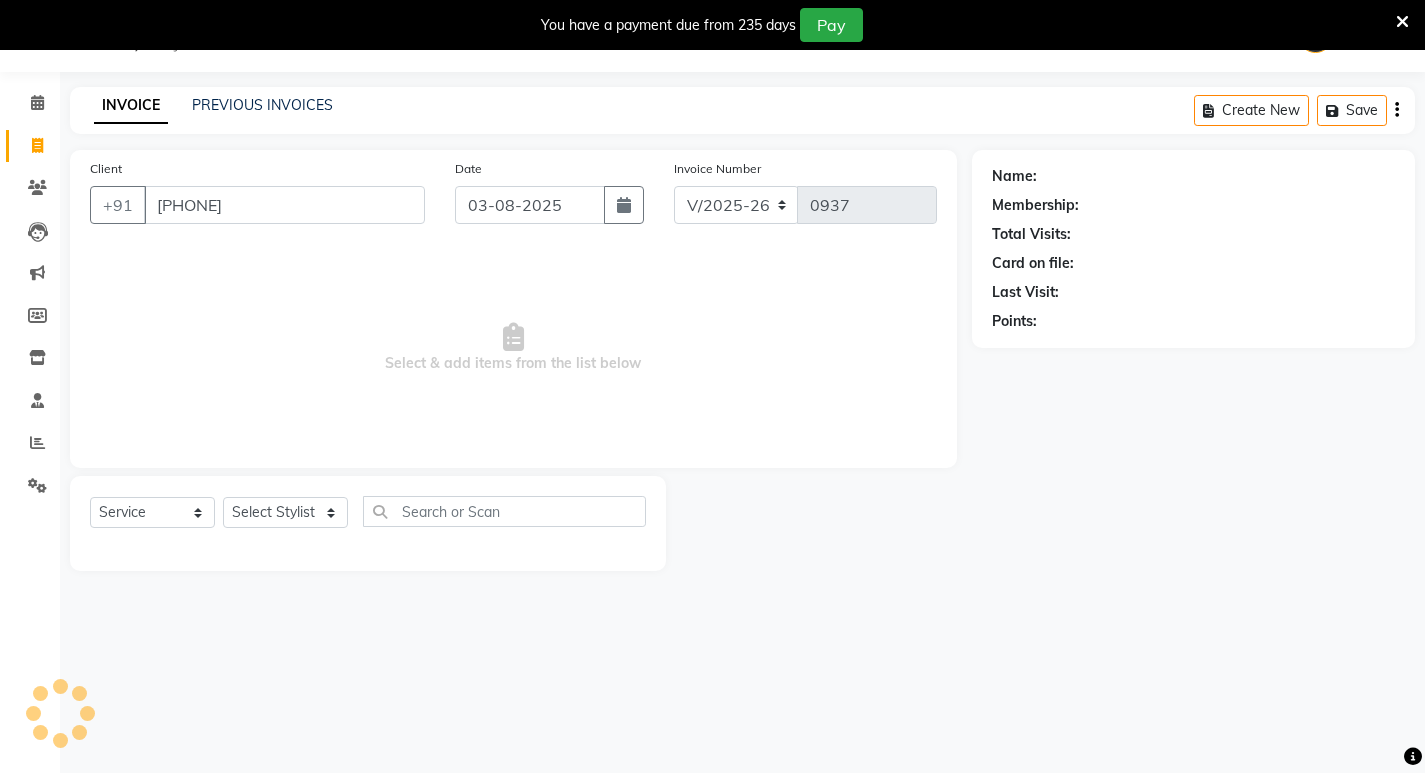 type on "[PHONE]" 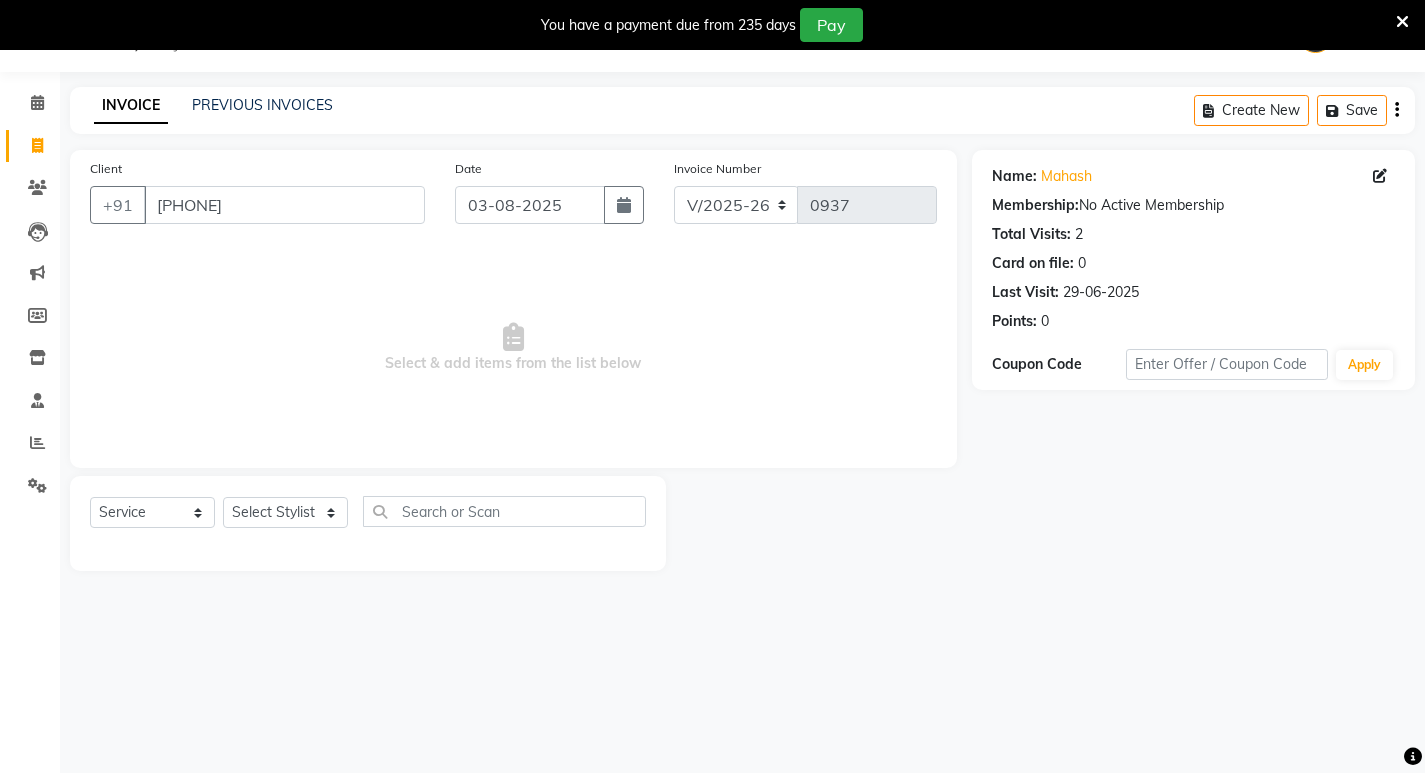 click on "Select  Service  Product  Membership  Package Voucher Prepaid Gift Card  Select Stylist [NAME] [NAME] [NAME] [NAME]" 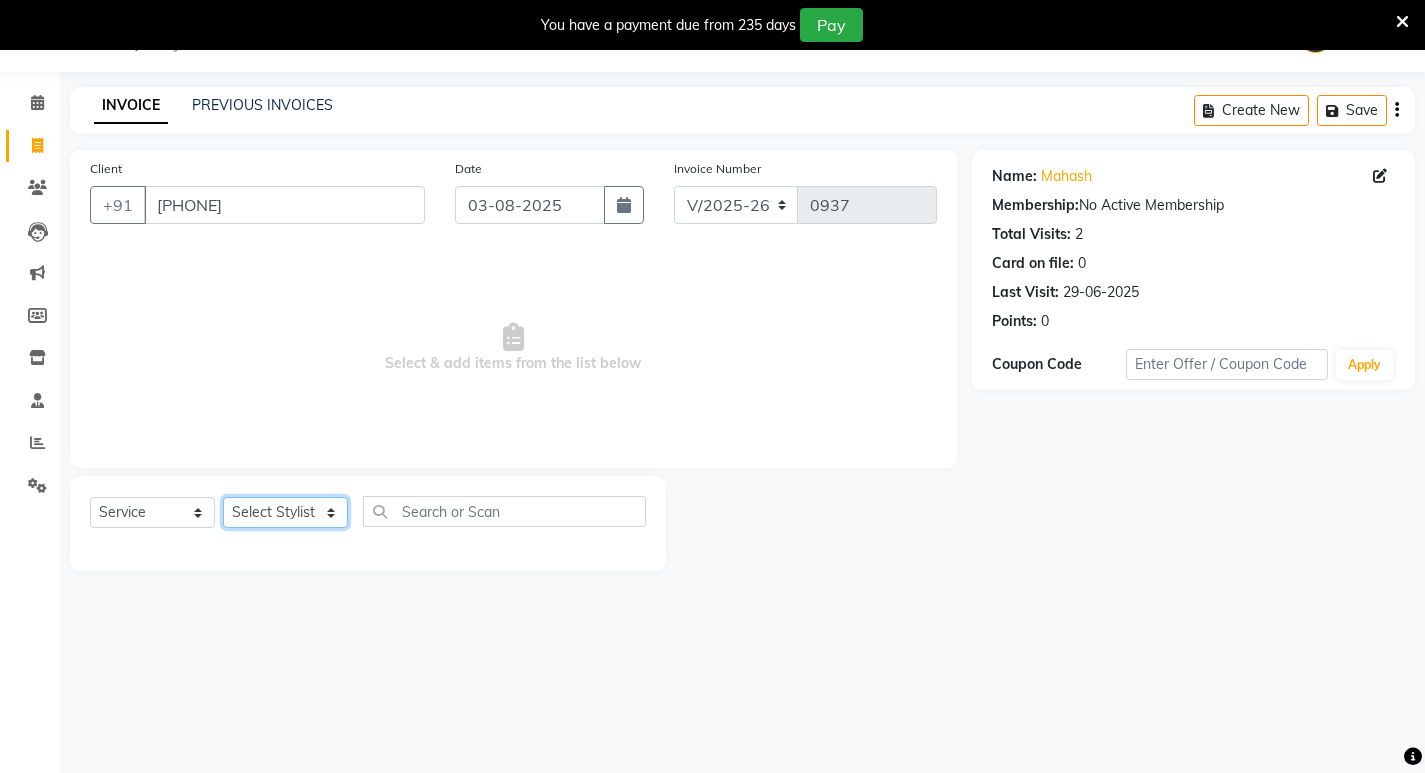 click on "Select Stylist AFJAL afreen BILAL RISHI" 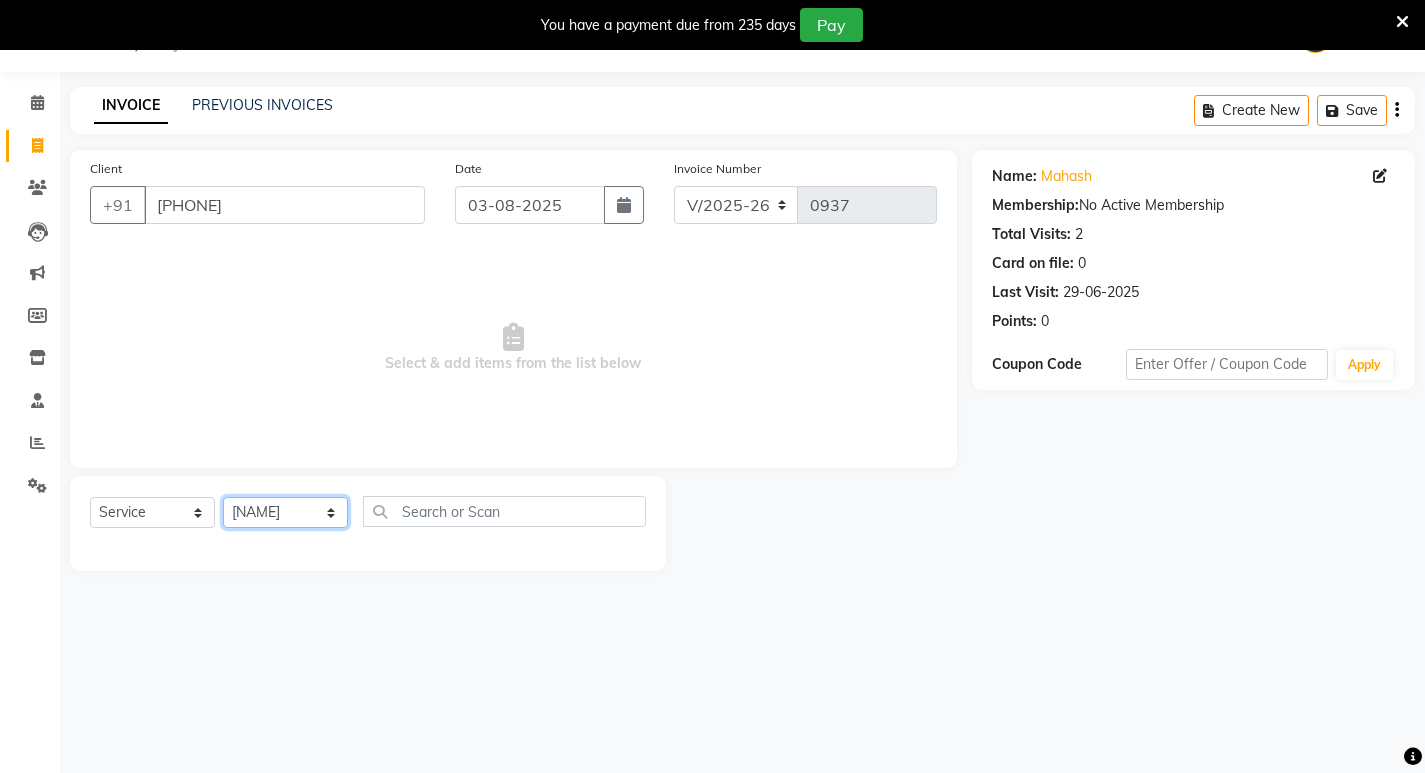 click on "Select Stylist AFJAL afreen BILAL RISHI" 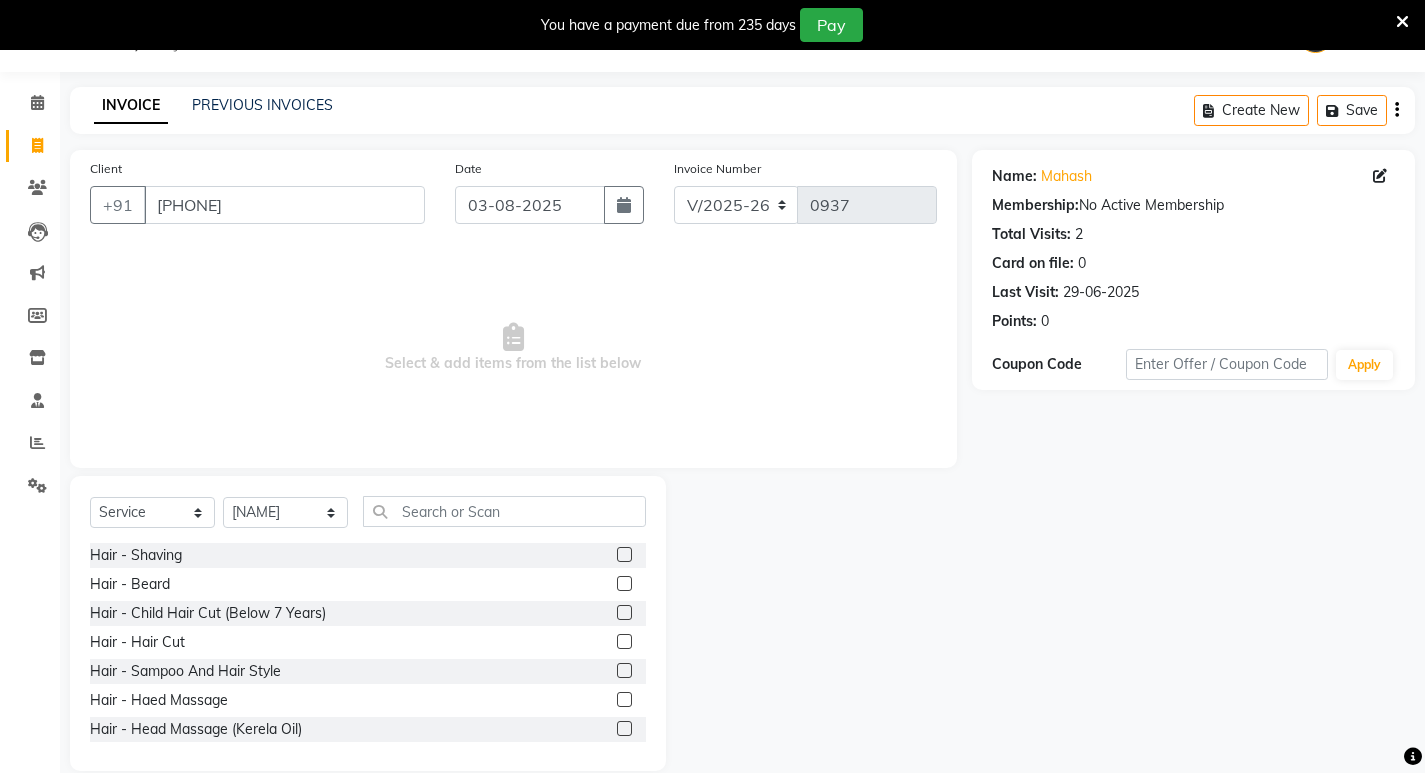 click 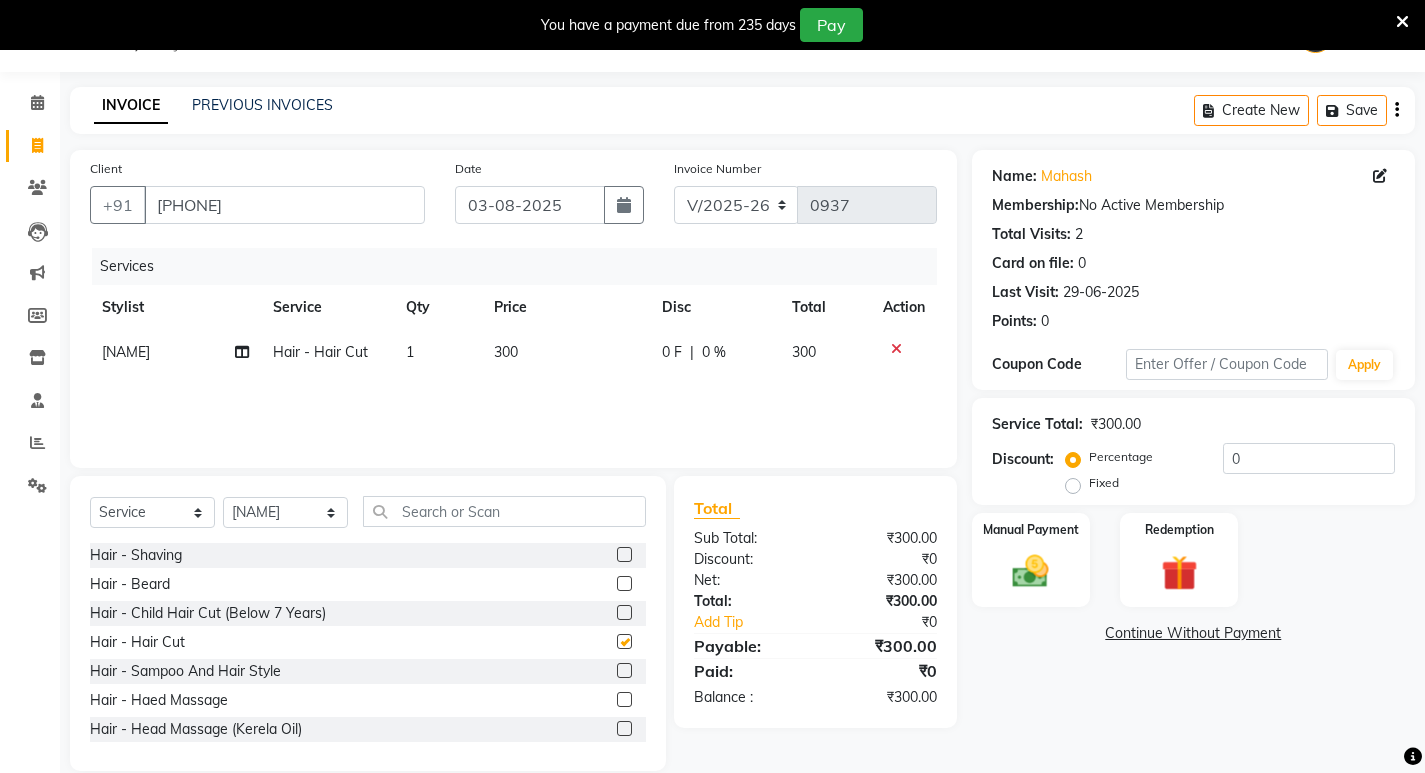 checkbox on "false" 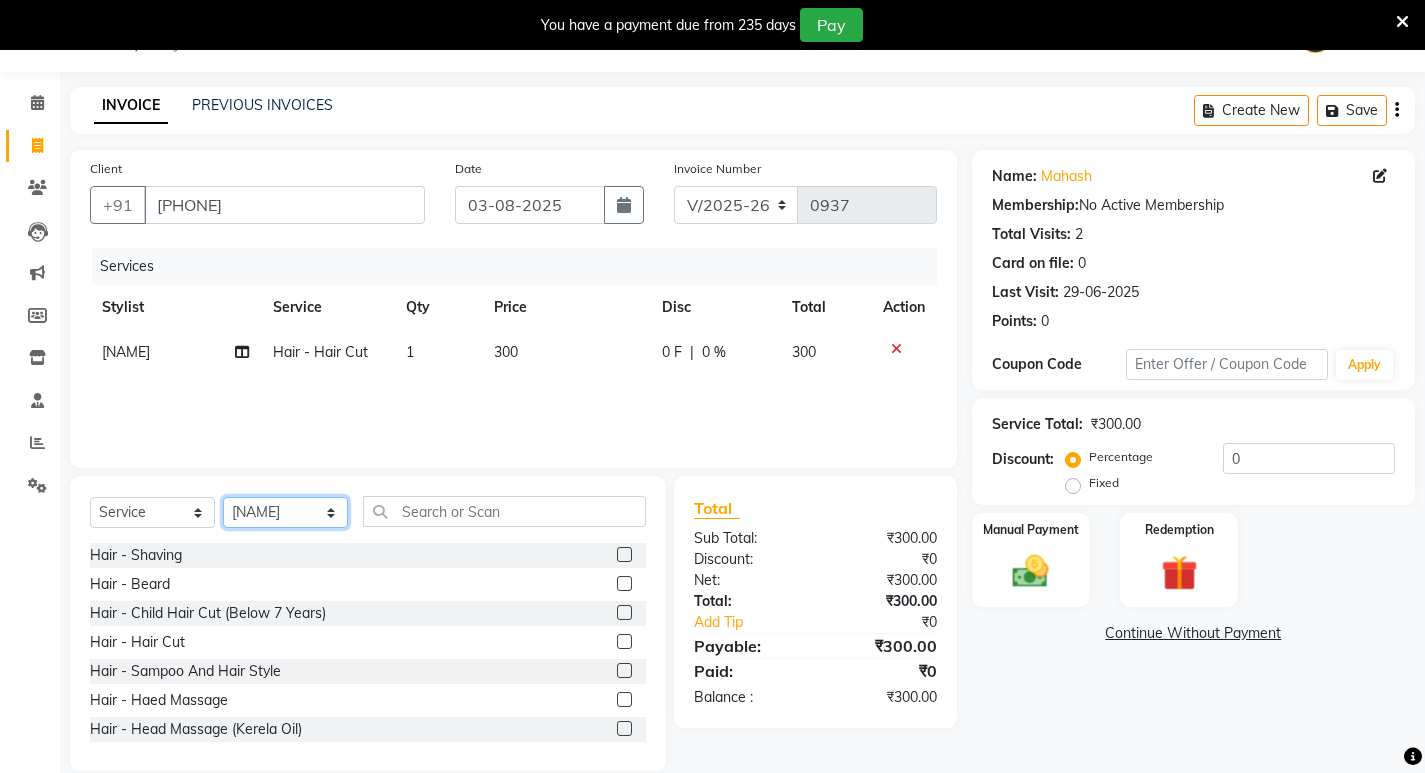 click on "Select Stylist AFJAL afreen BILAL RISHI" 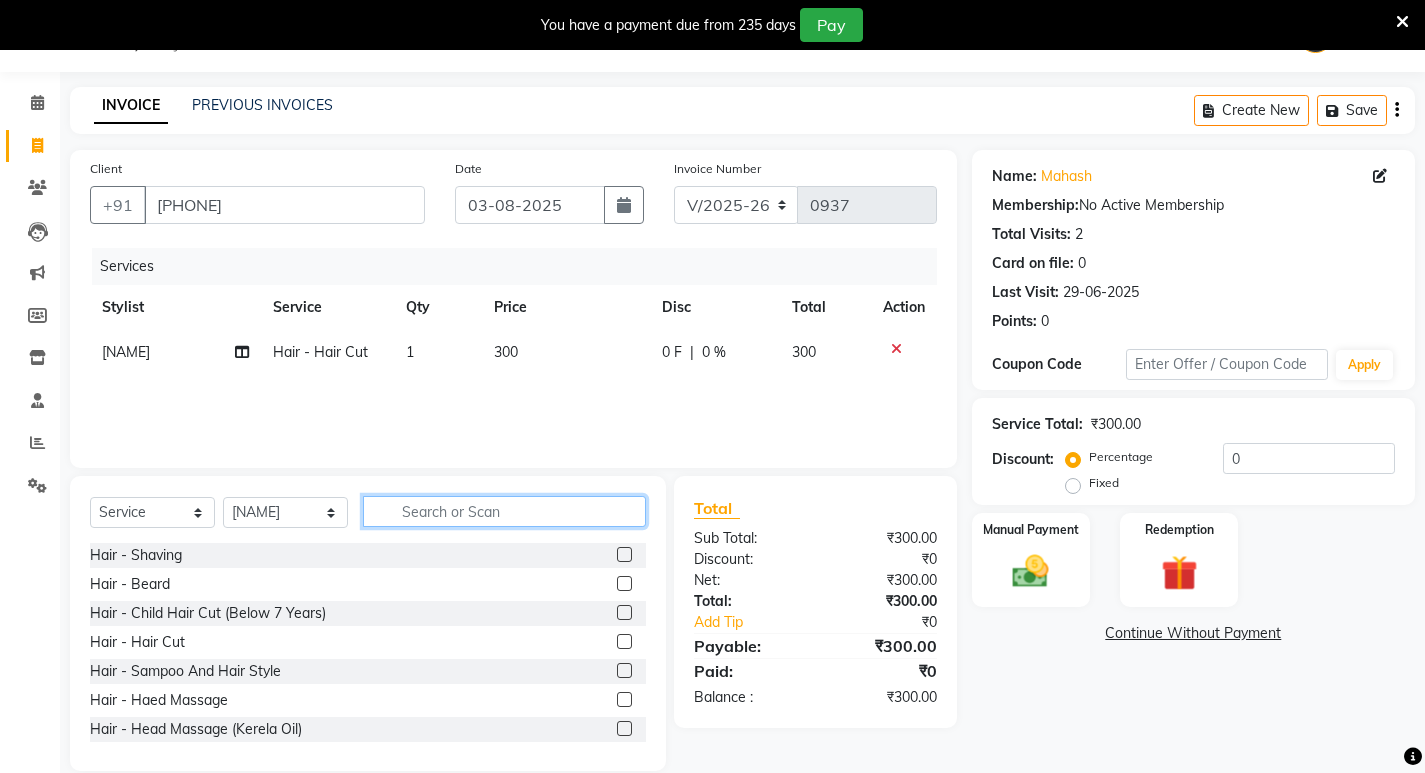 click 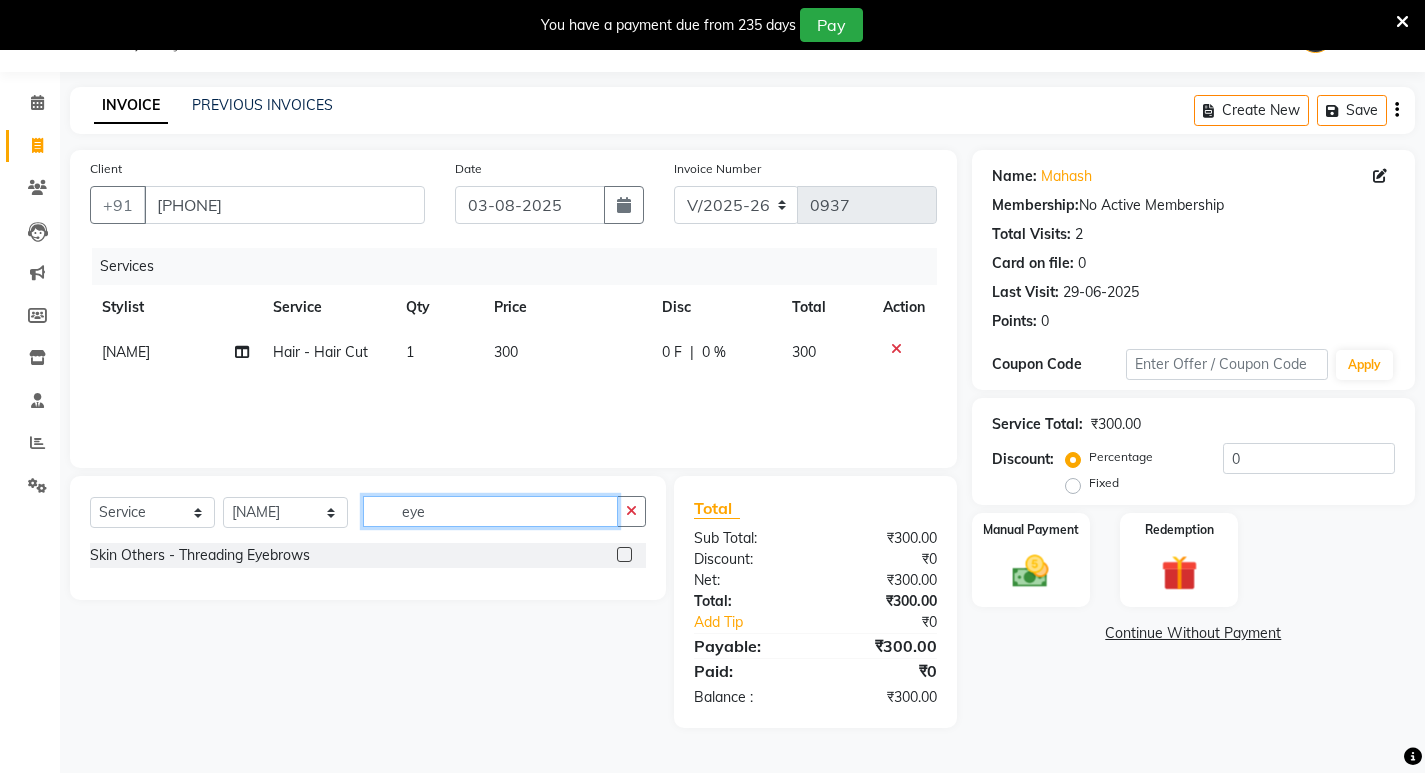 type on "eye" 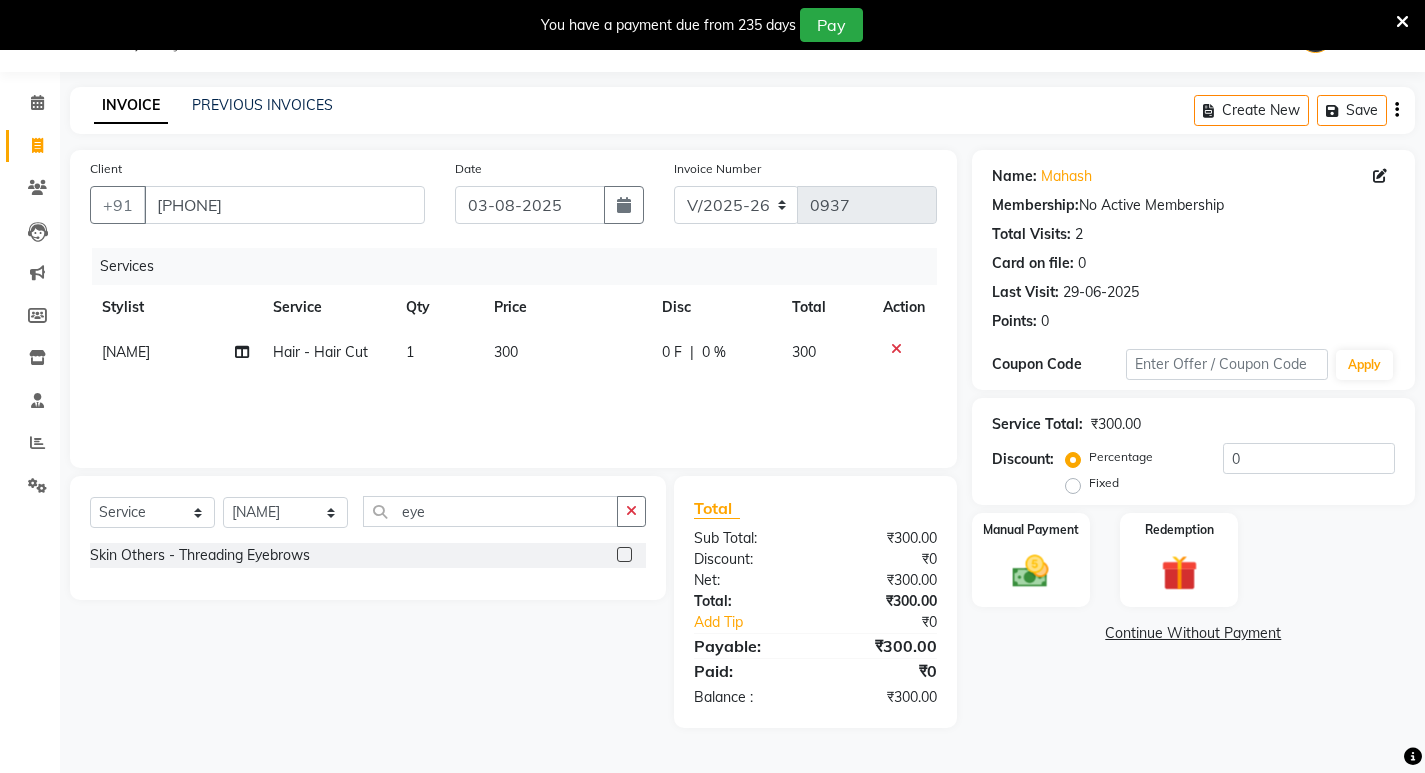 click 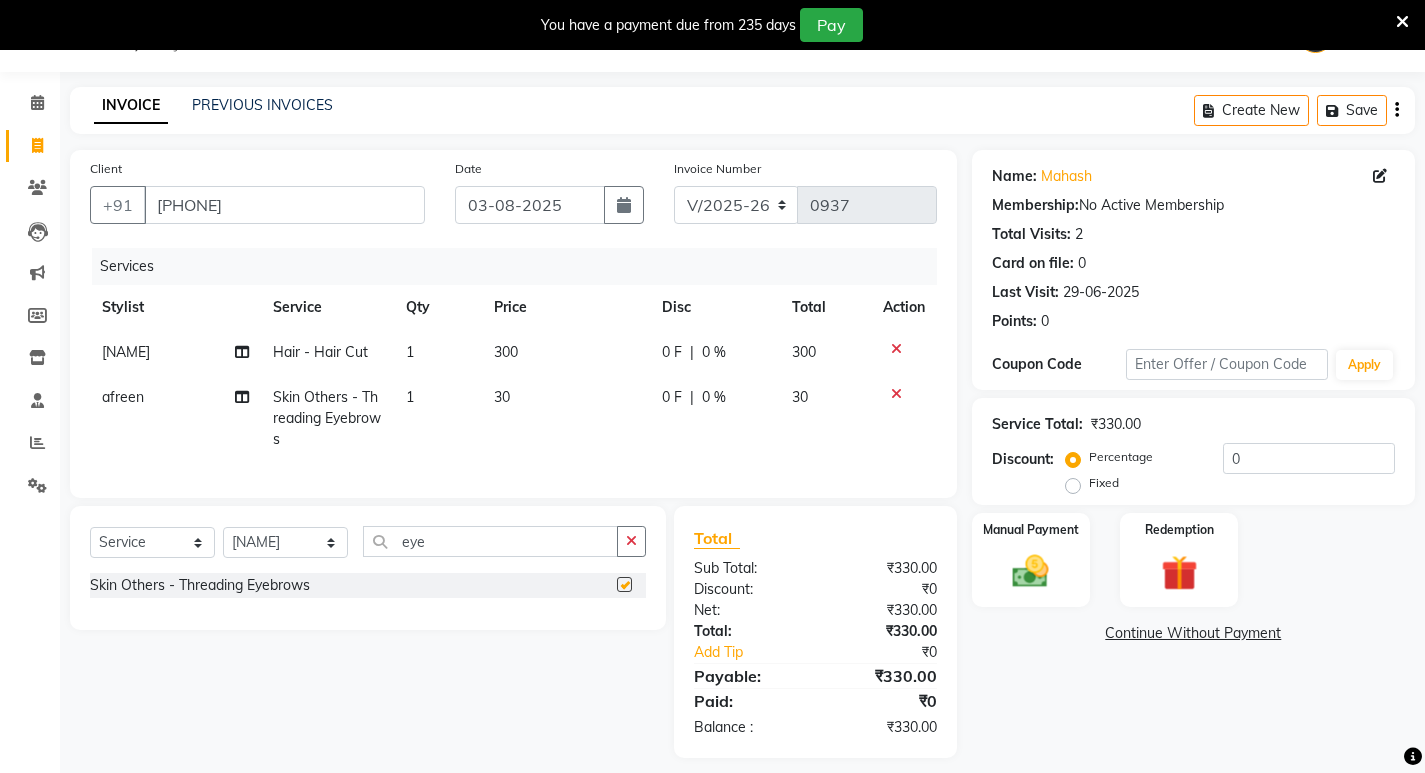checkbox on "false" 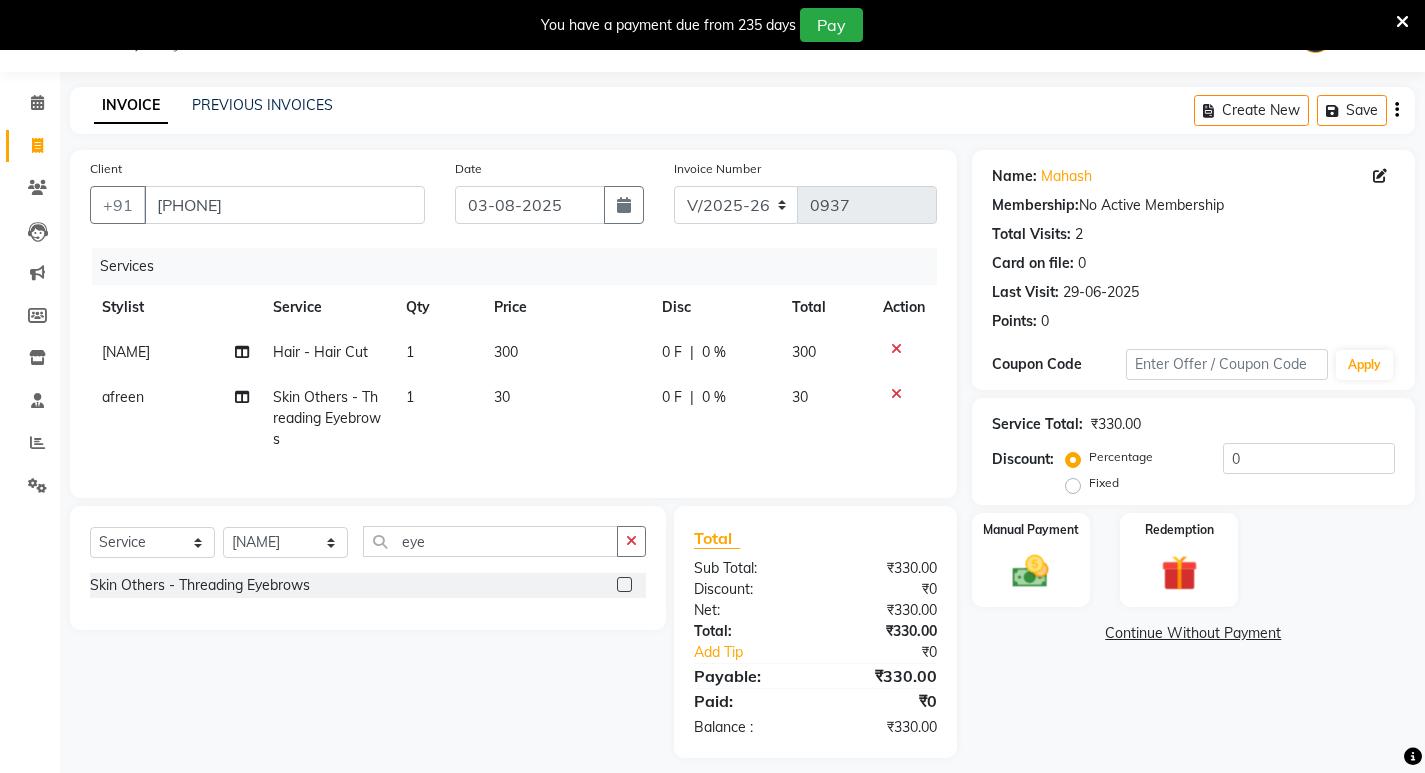click on "30" 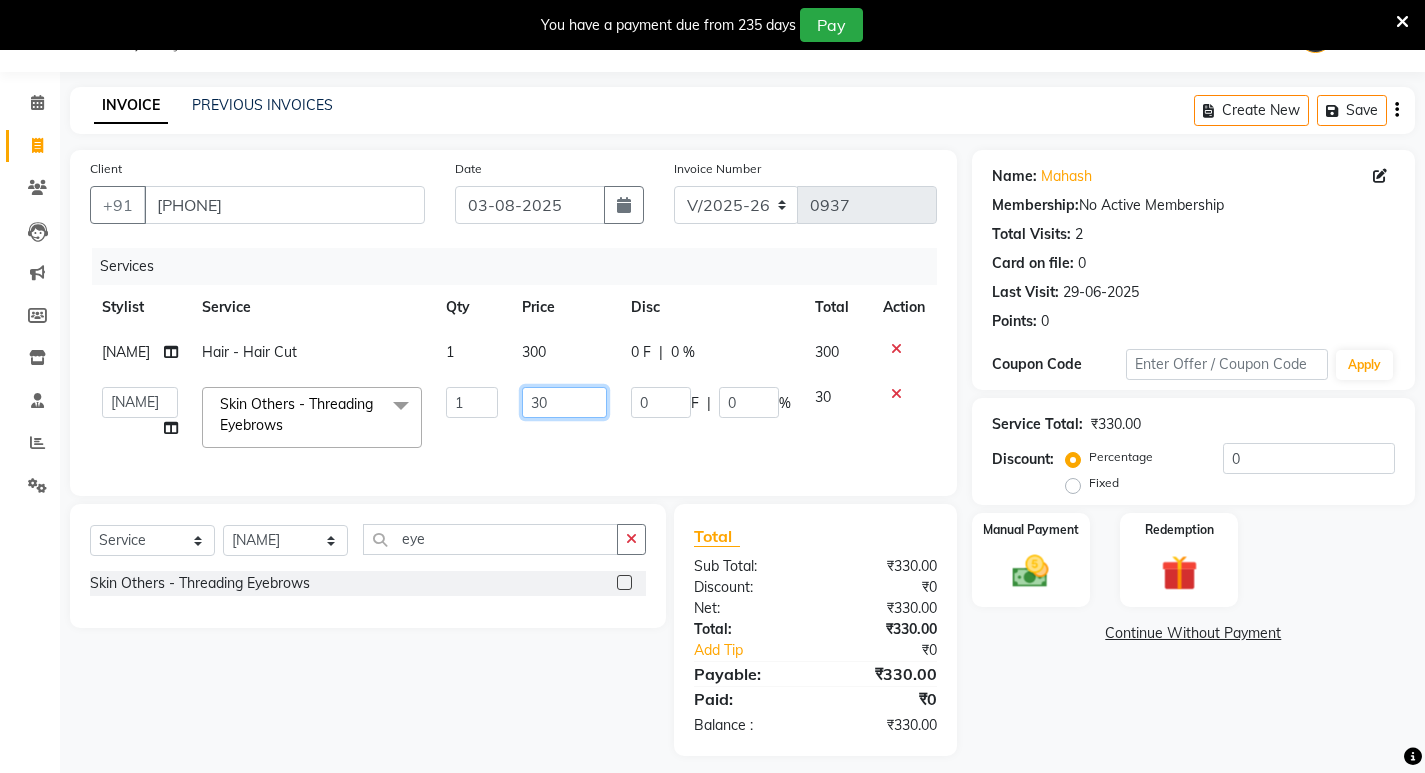 click on "30" 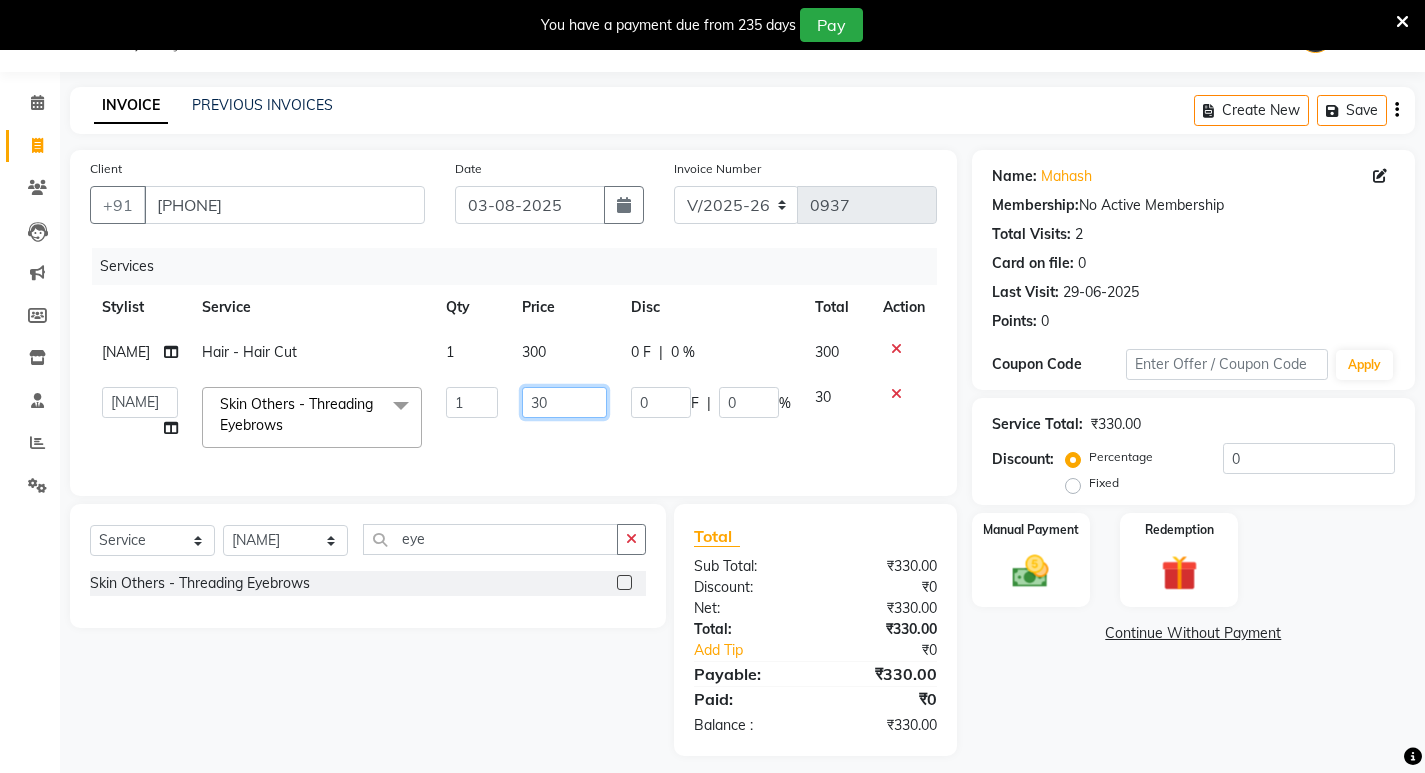 type on "3" 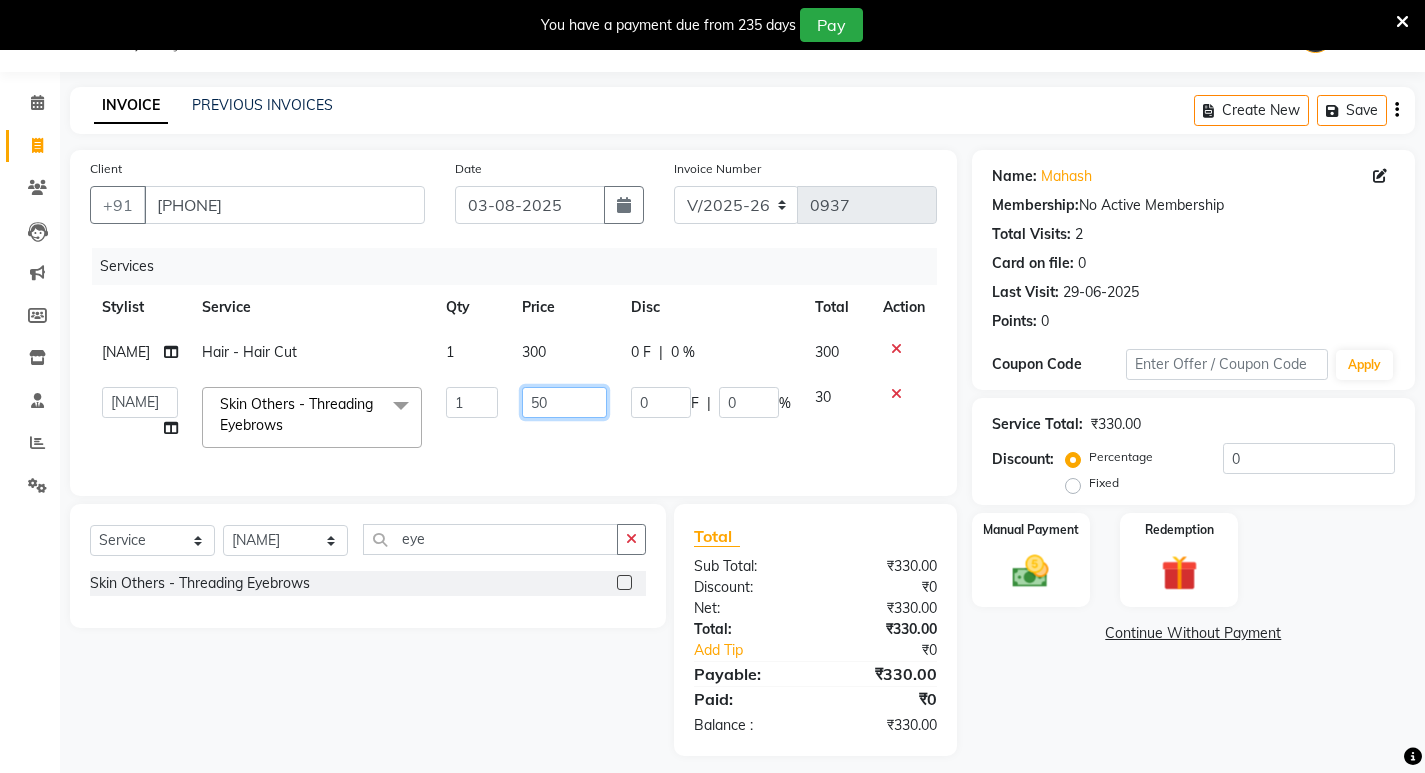 type on "5" 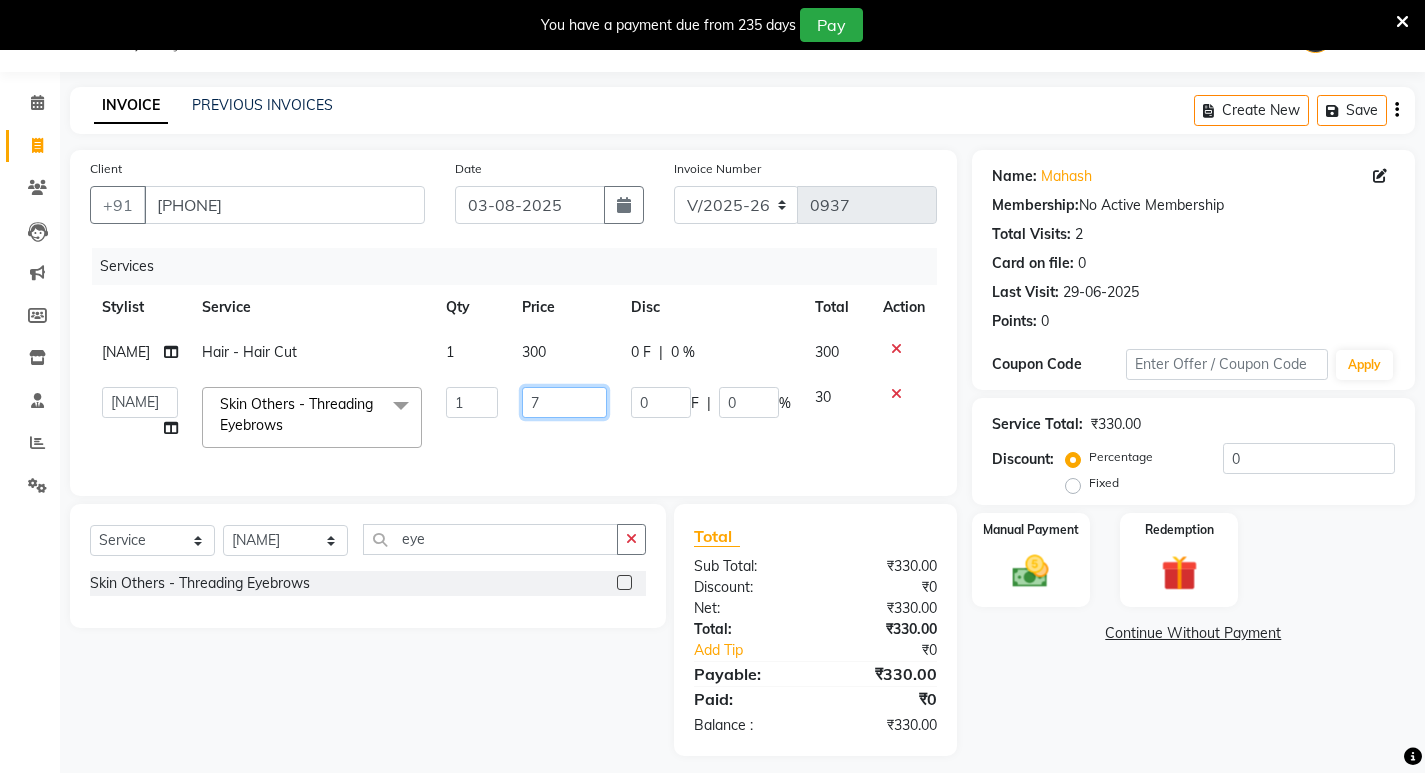 type on "70" 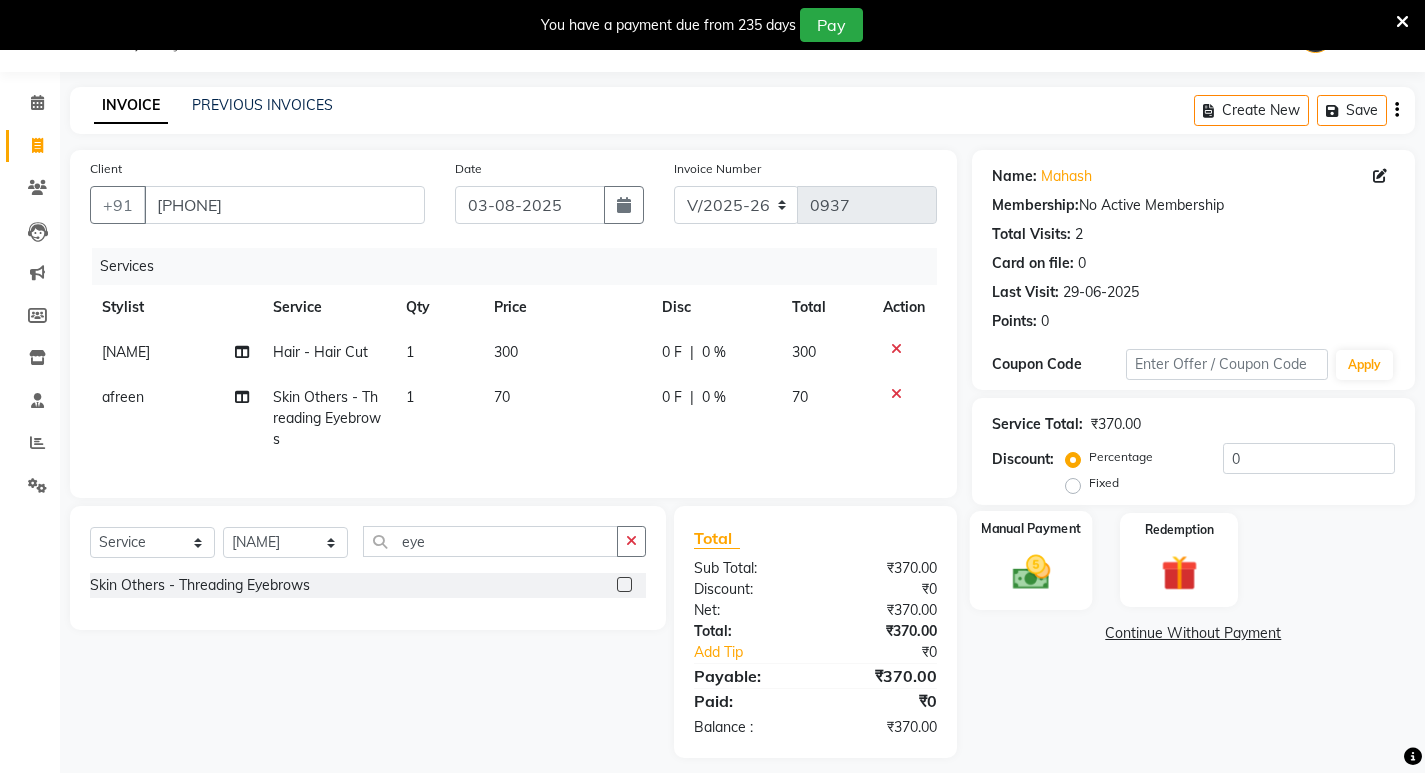 click on "Manual Payment" 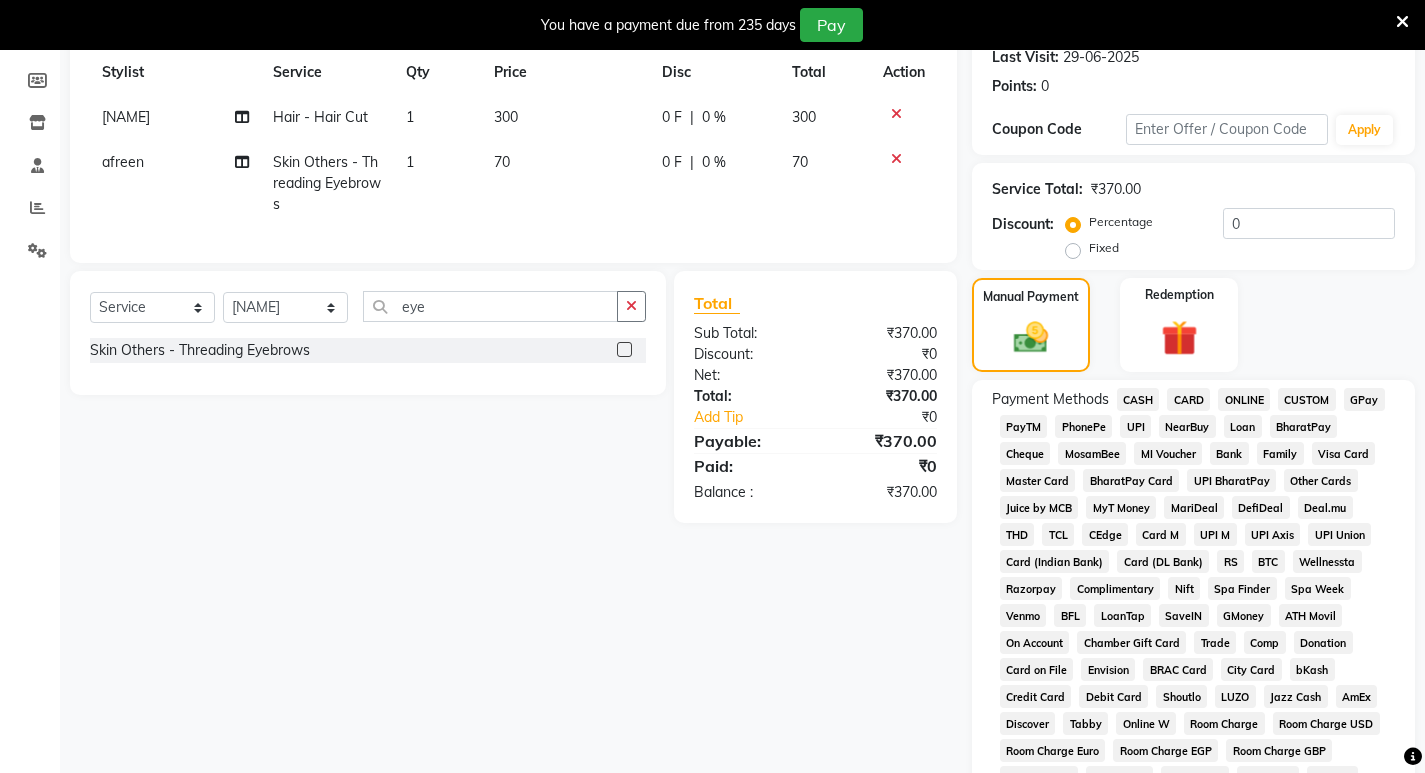 scroll, scrollTop: 350, scrollLeft: 0, axis: vertical 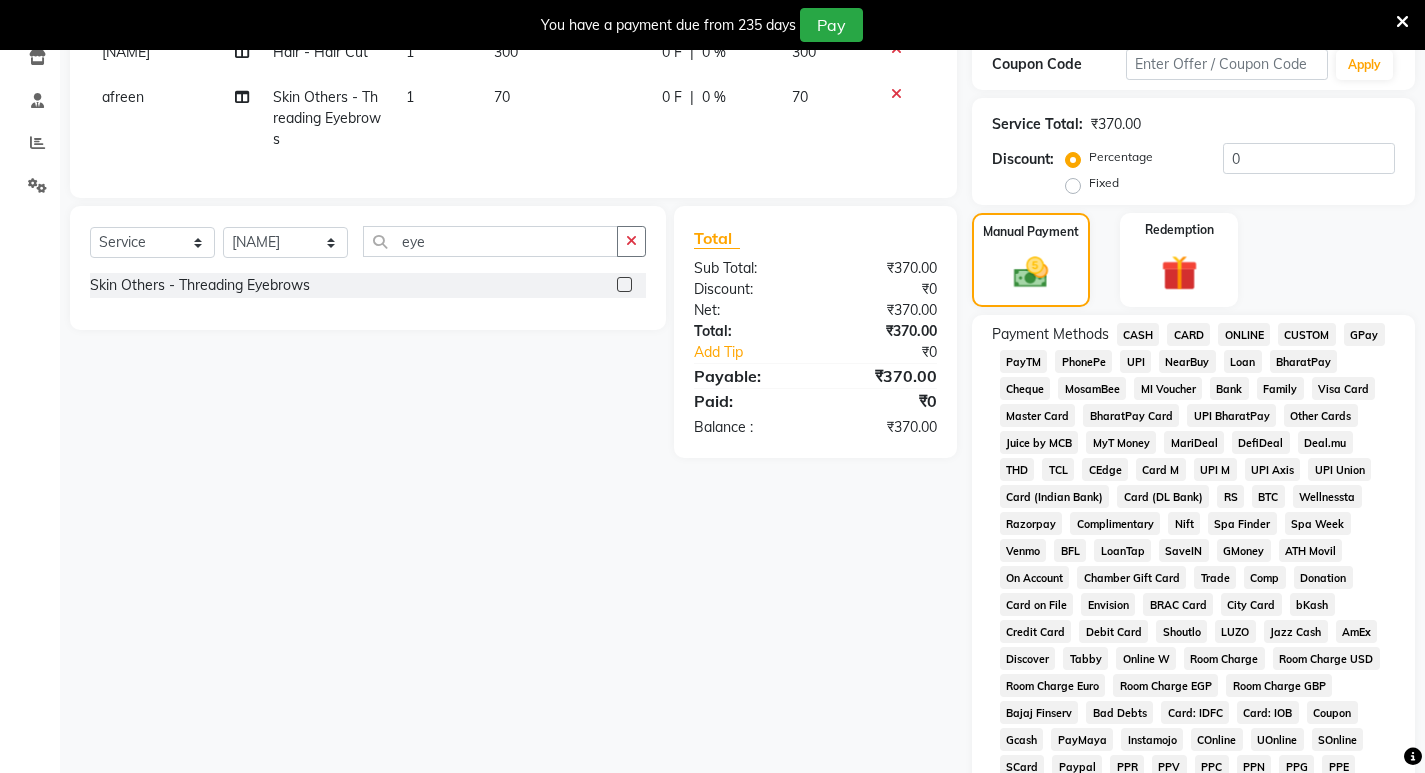 click on "CASH" 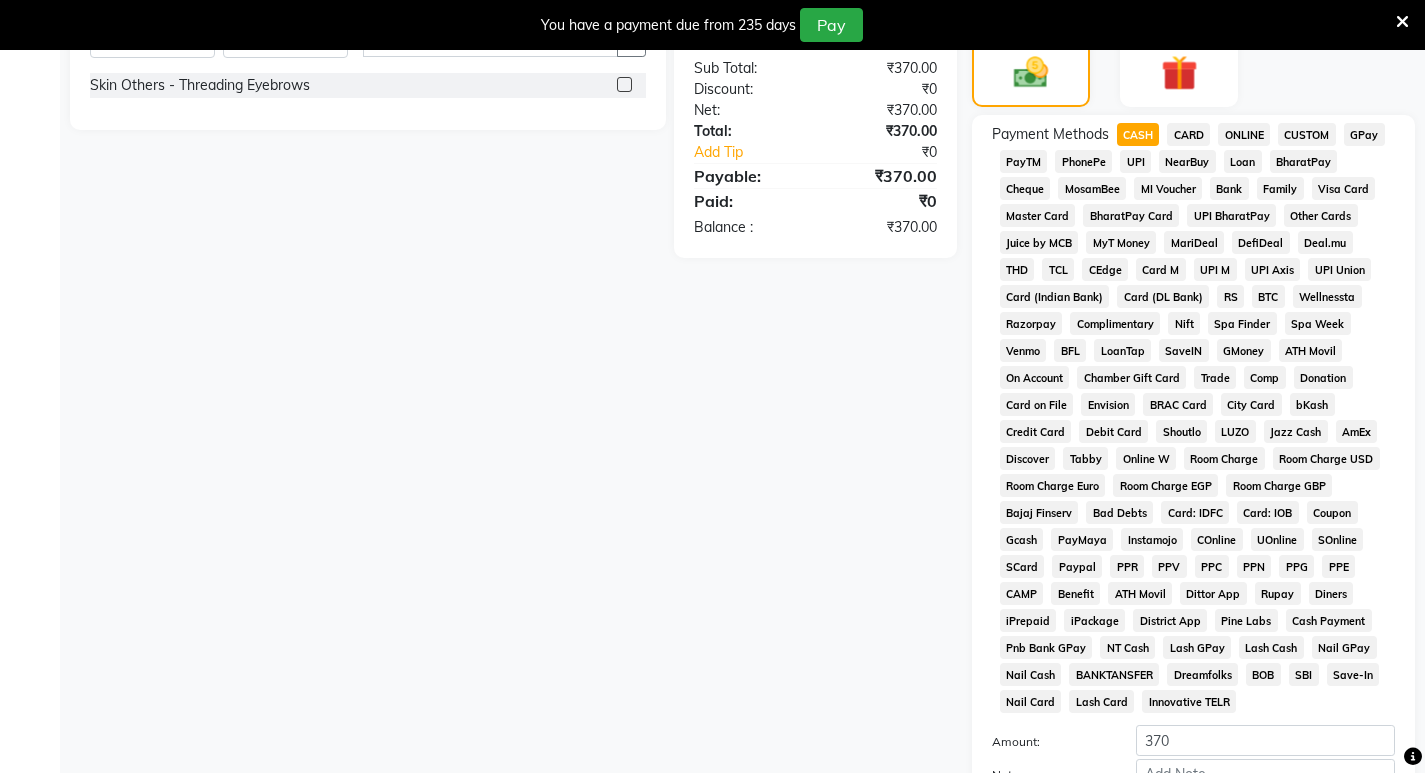 scroll, scrollTop: 755, scrollLeft: 0, axis: vertical 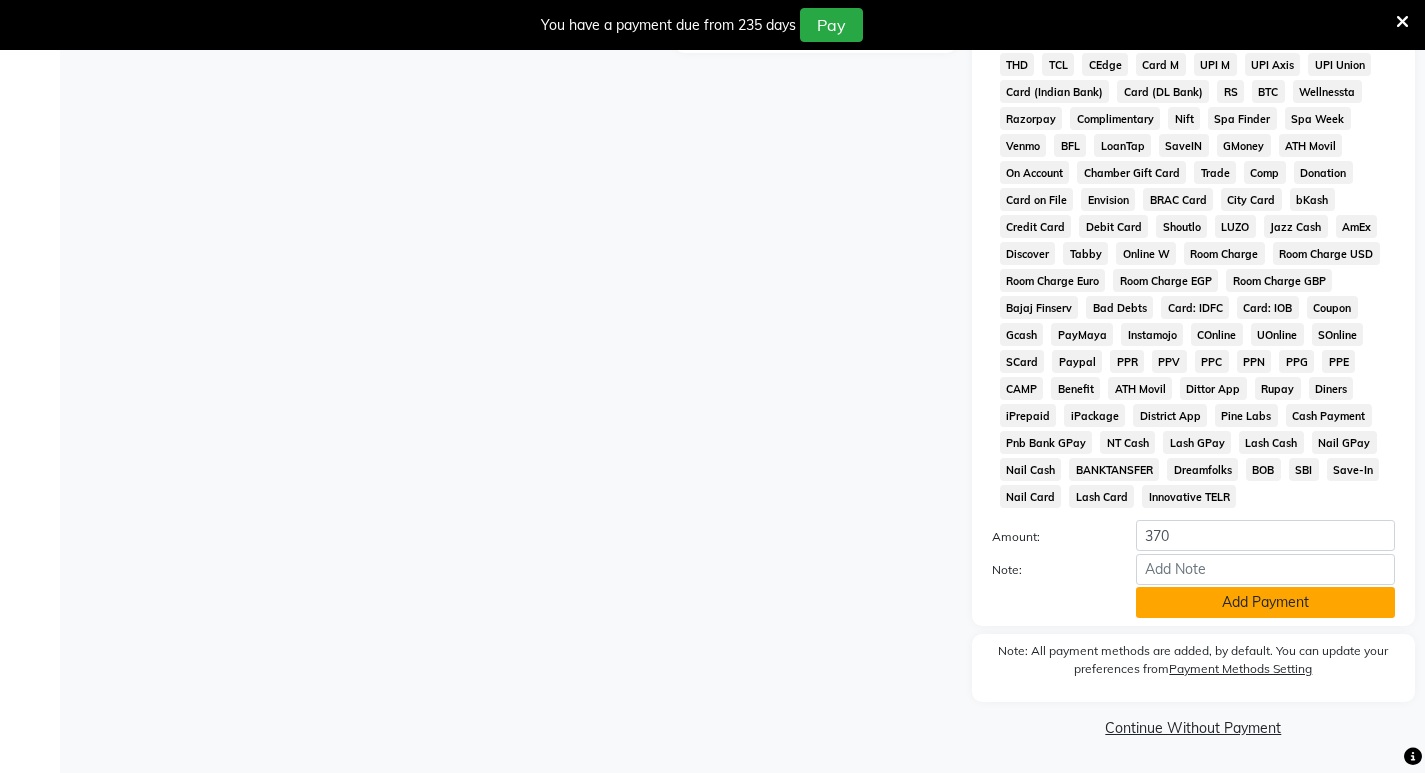 click on "Add Payment" 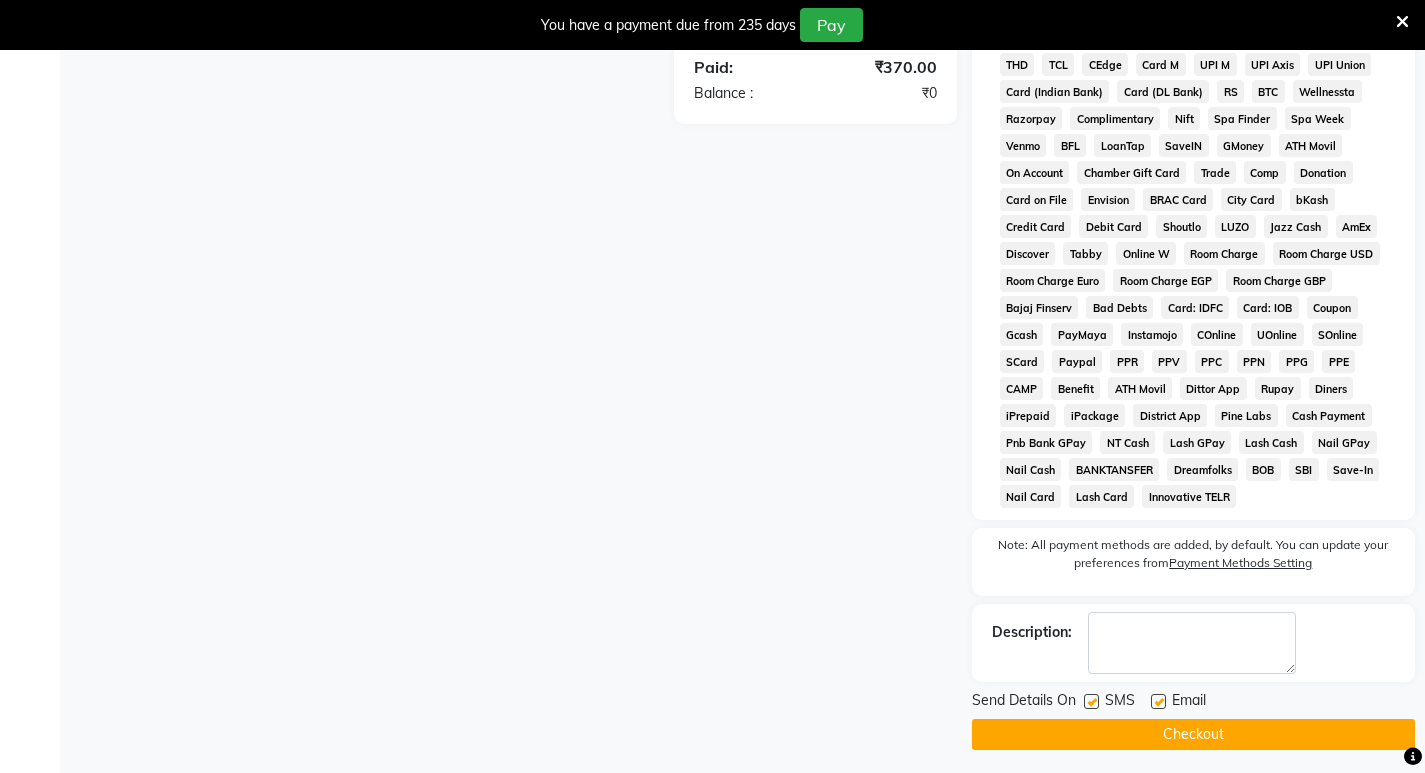 click on "Checkout" 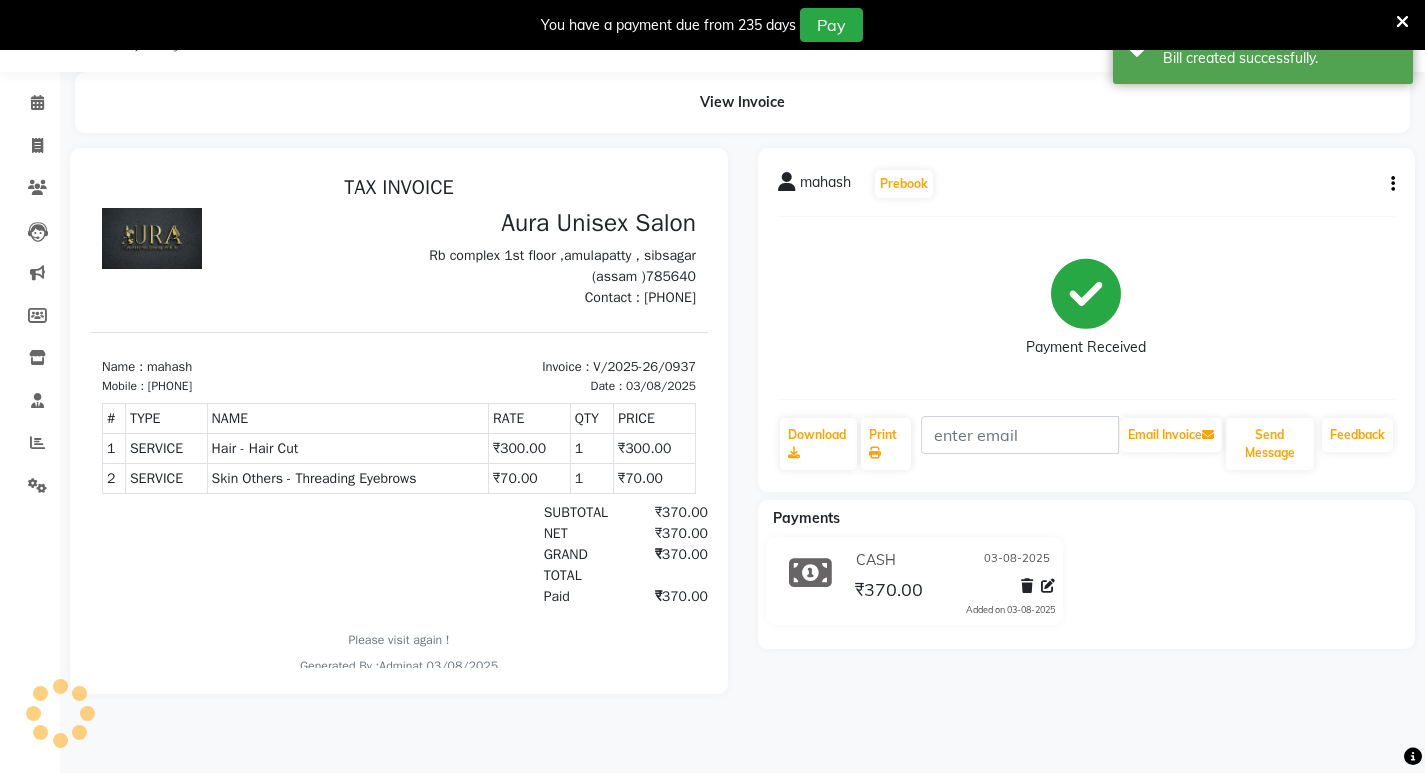 scroll, scrollTop: 0, scrollLeft: 0, axis: both 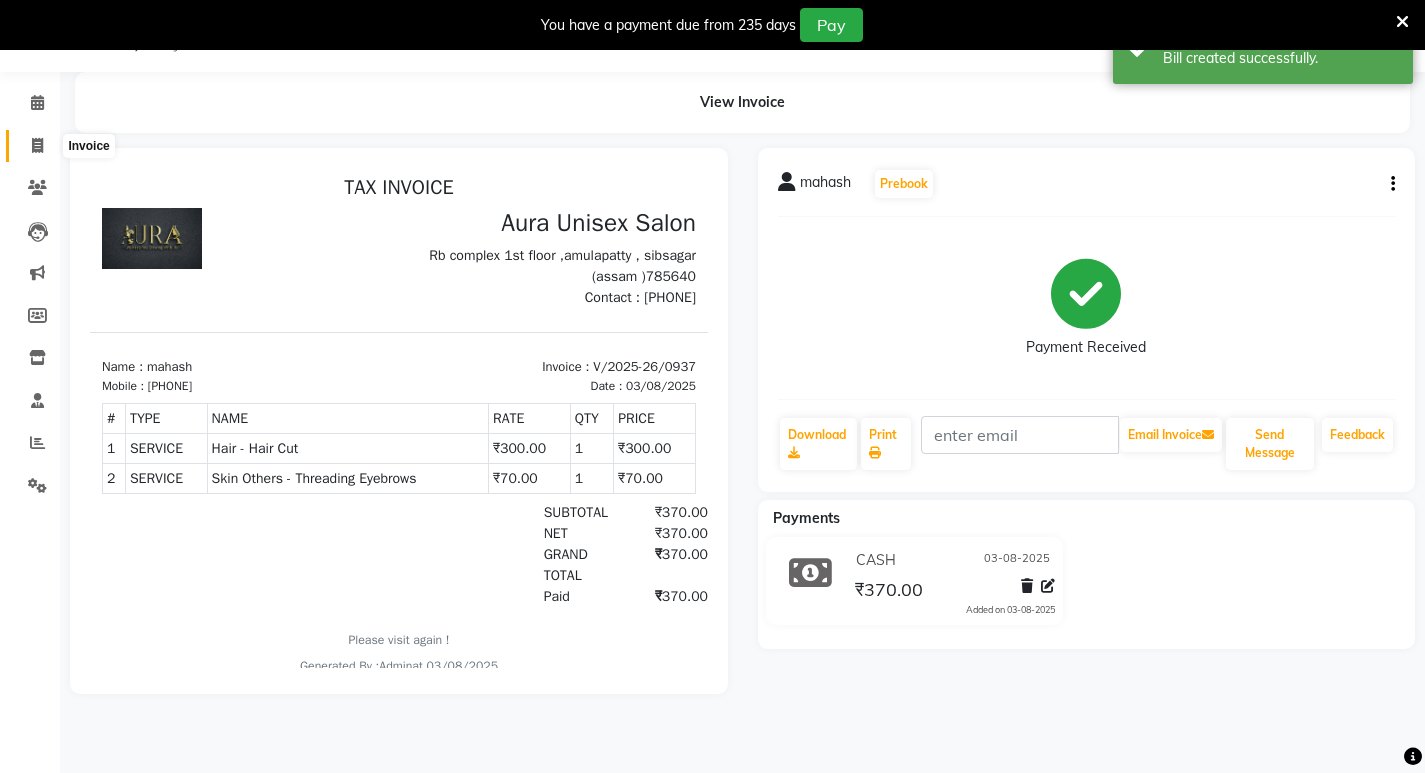 click 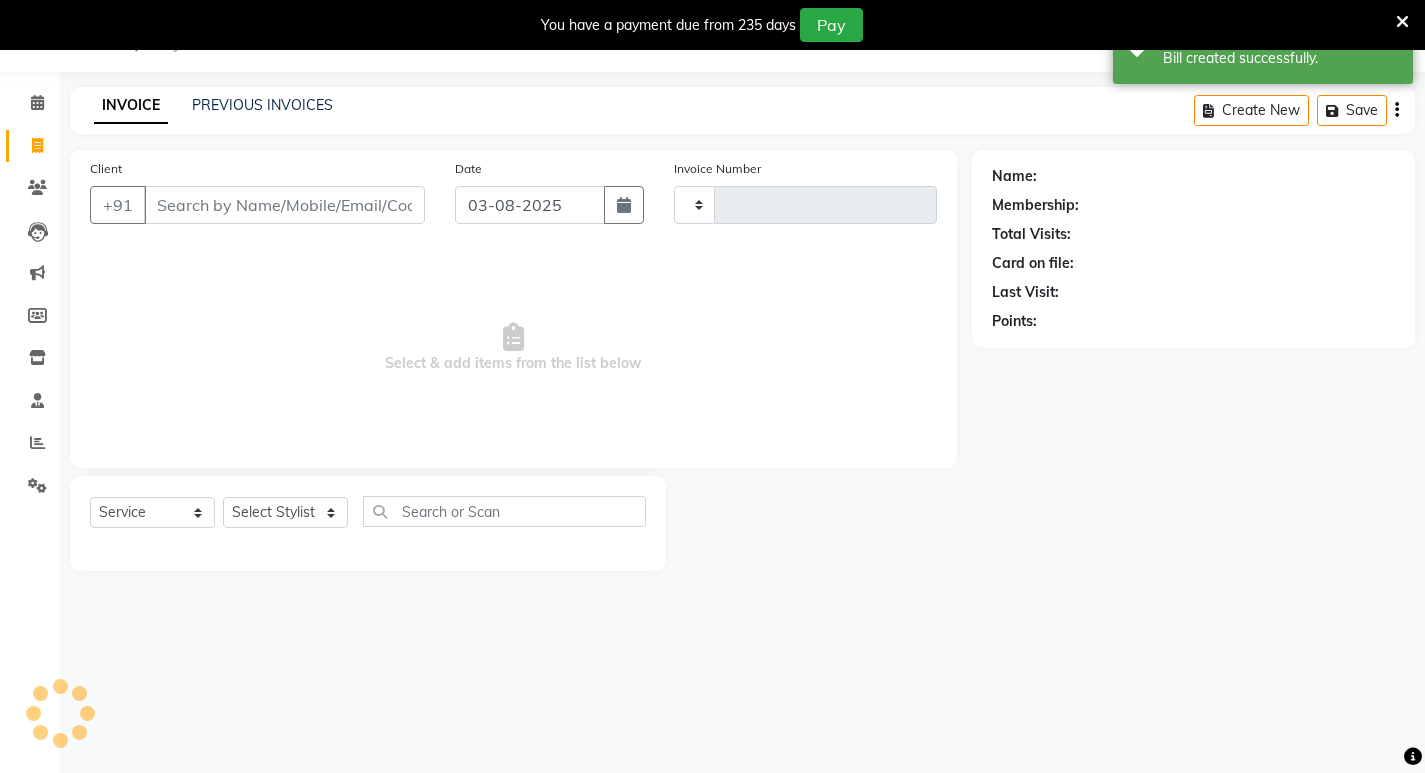 type on "0938" 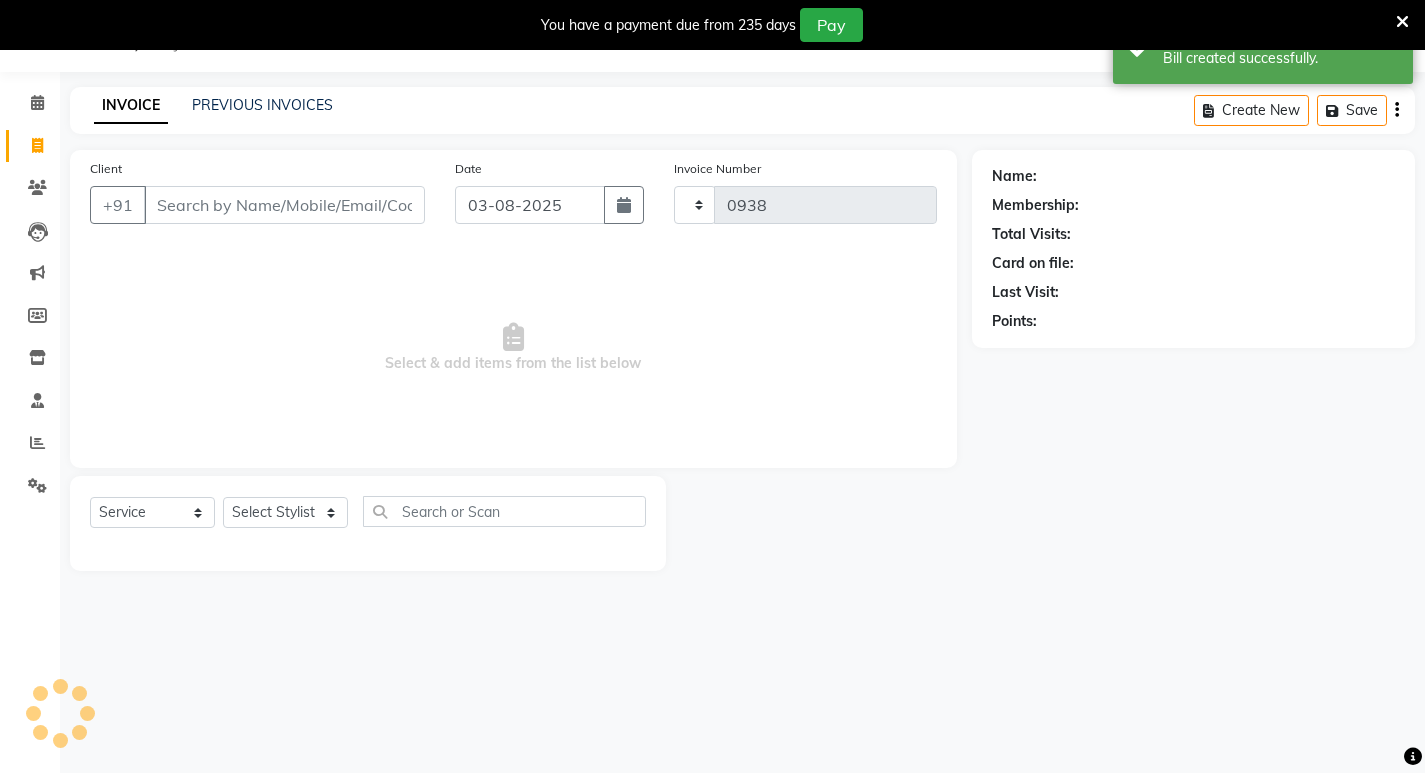 select on "837" 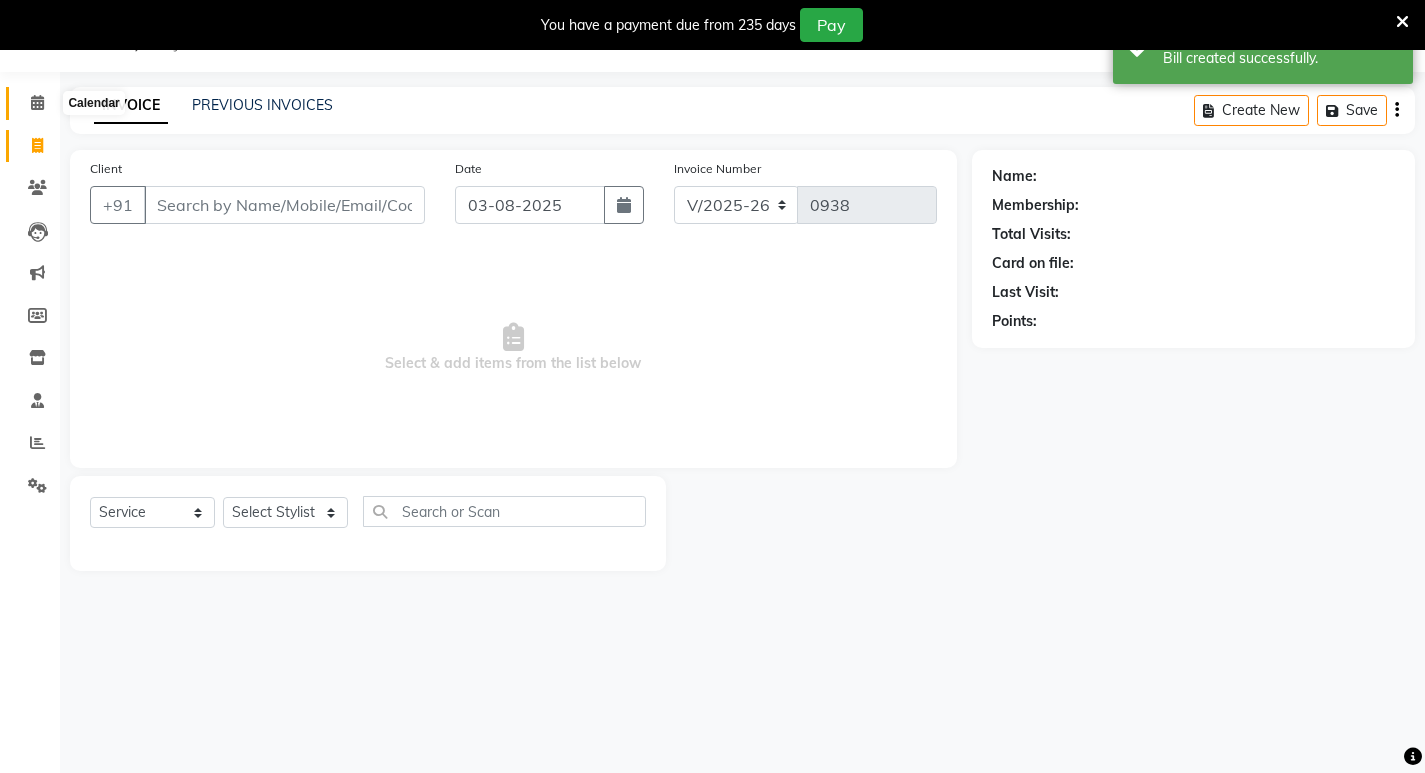 click 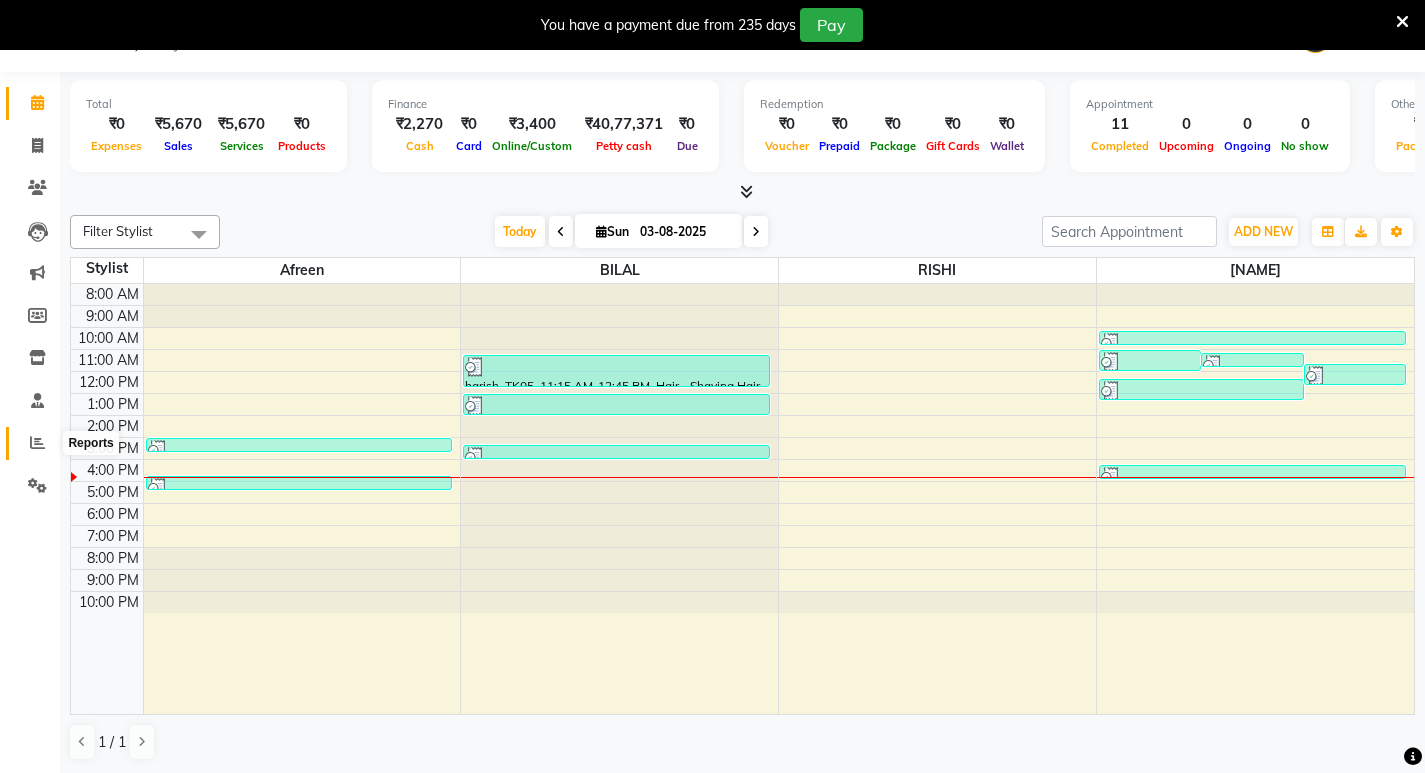 click 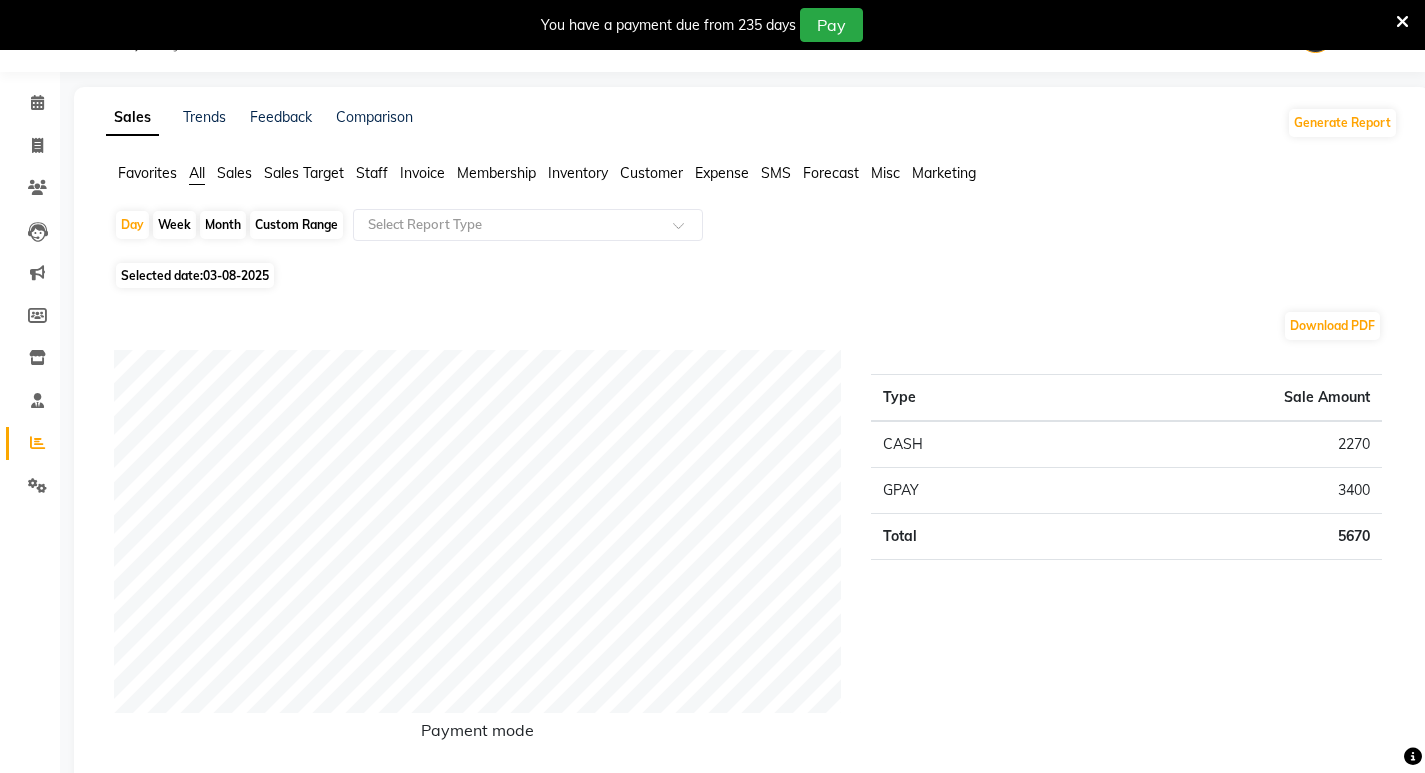 click on "Month" 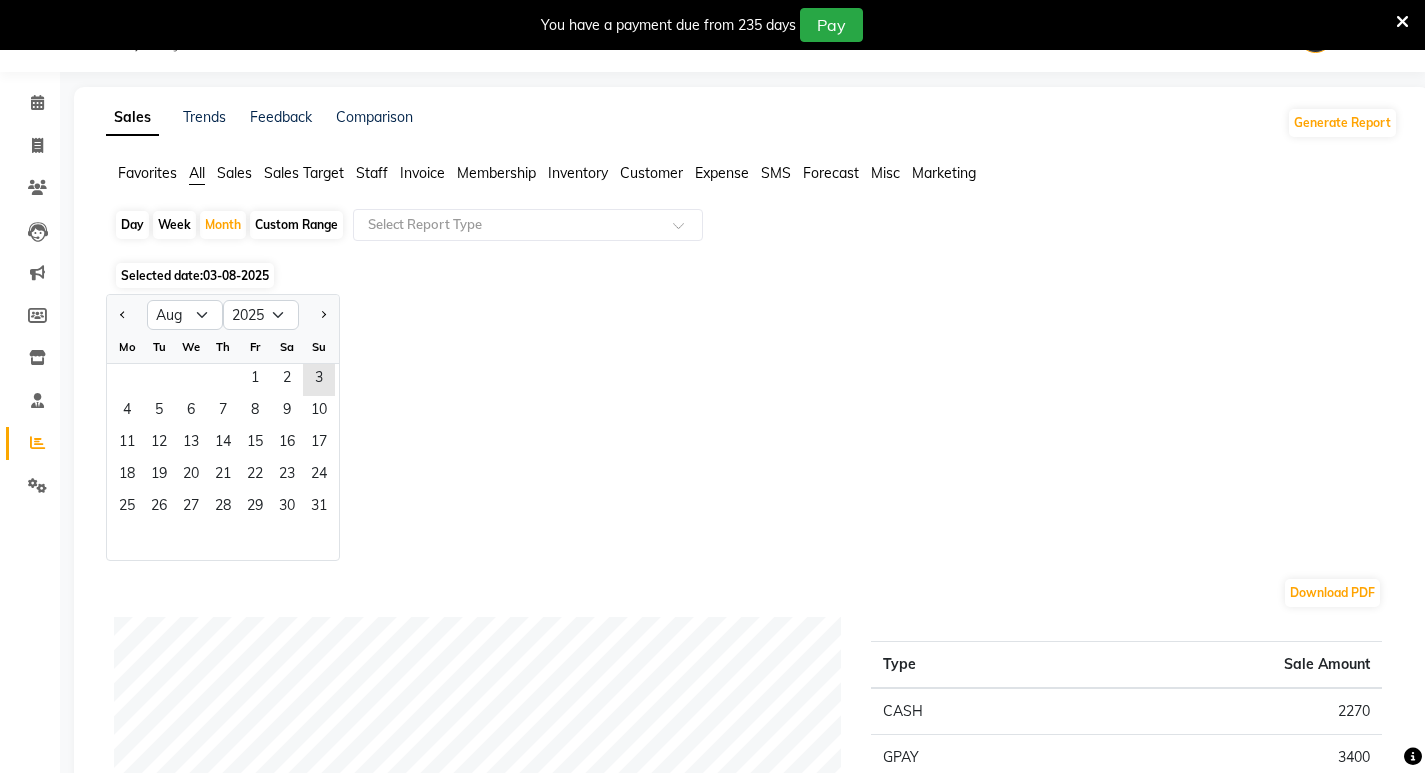click on "Day" 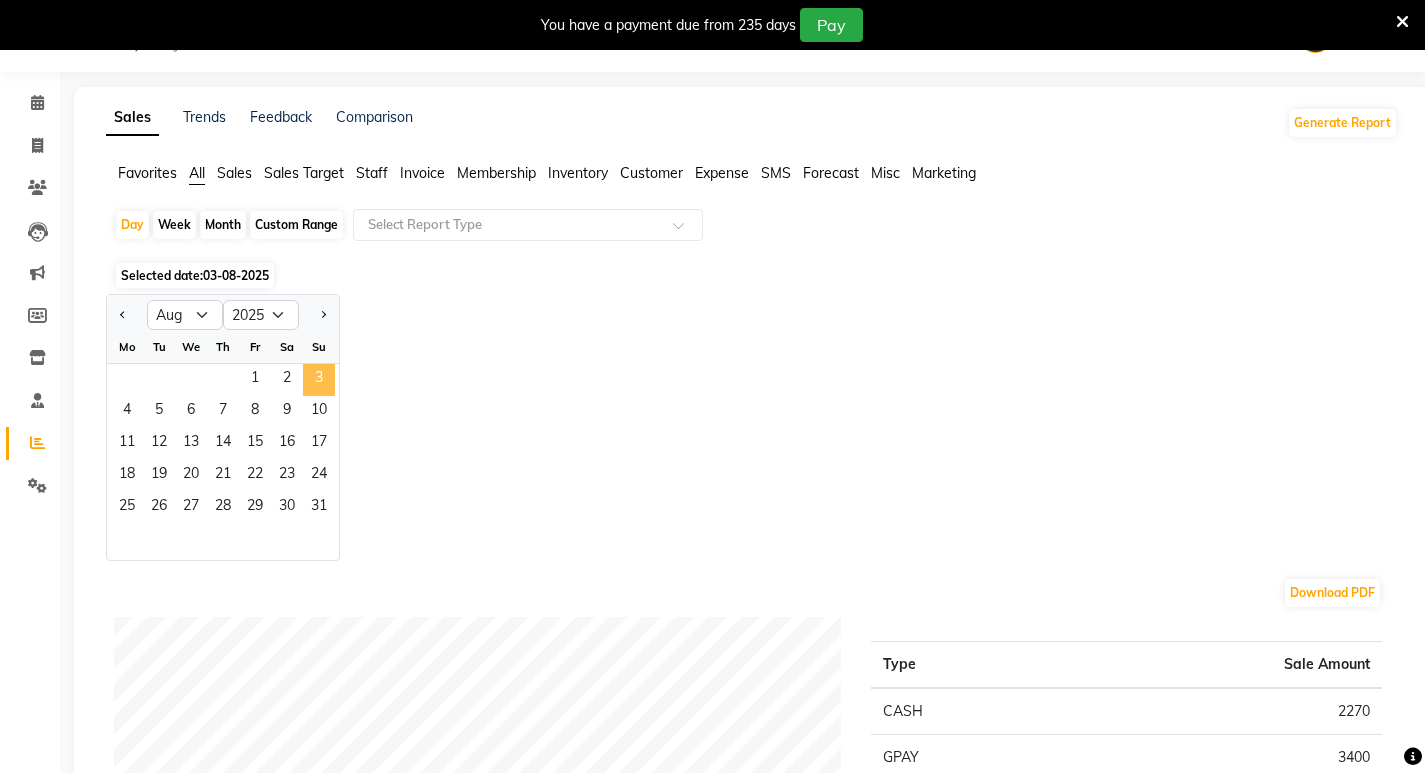 click on "3" 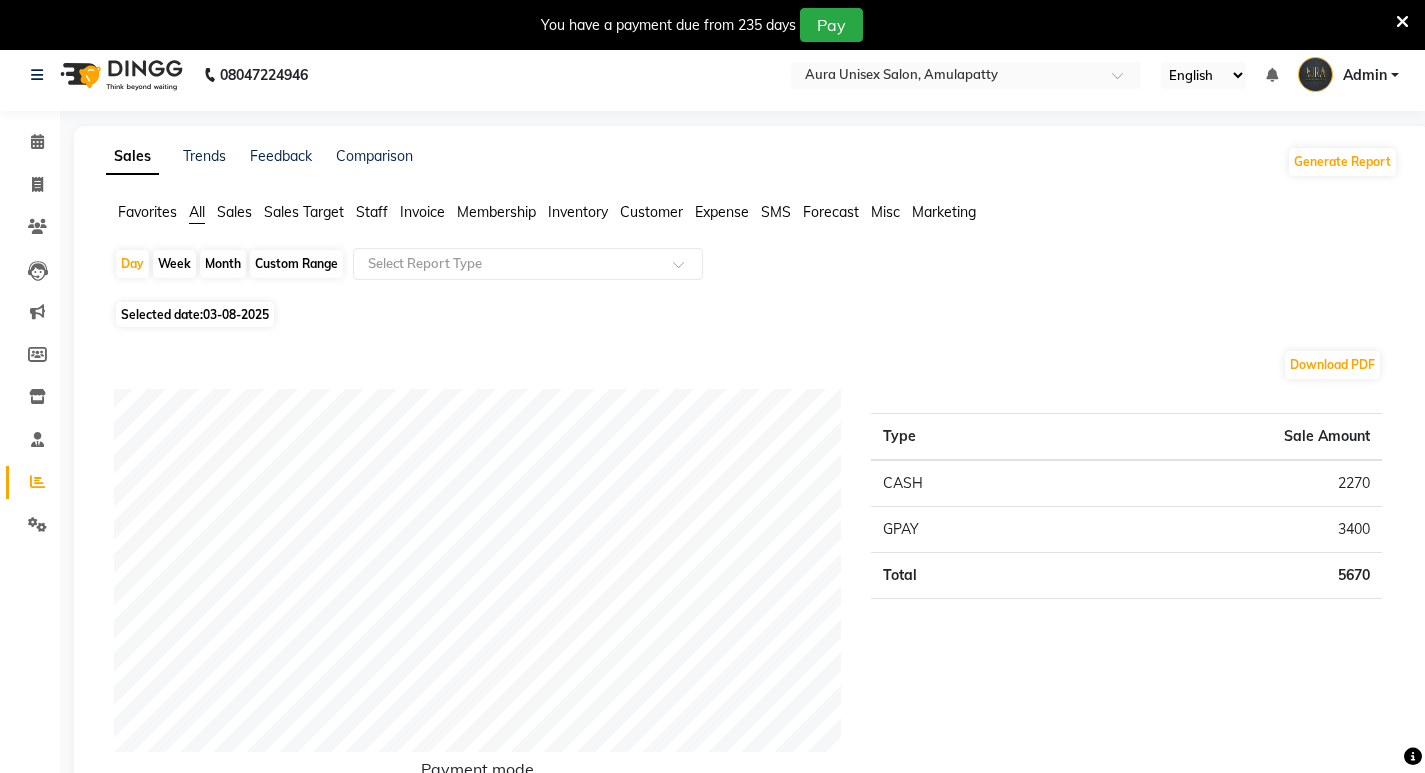 scroll, scrollTop: 0, scrollLeft: 0, axis: both 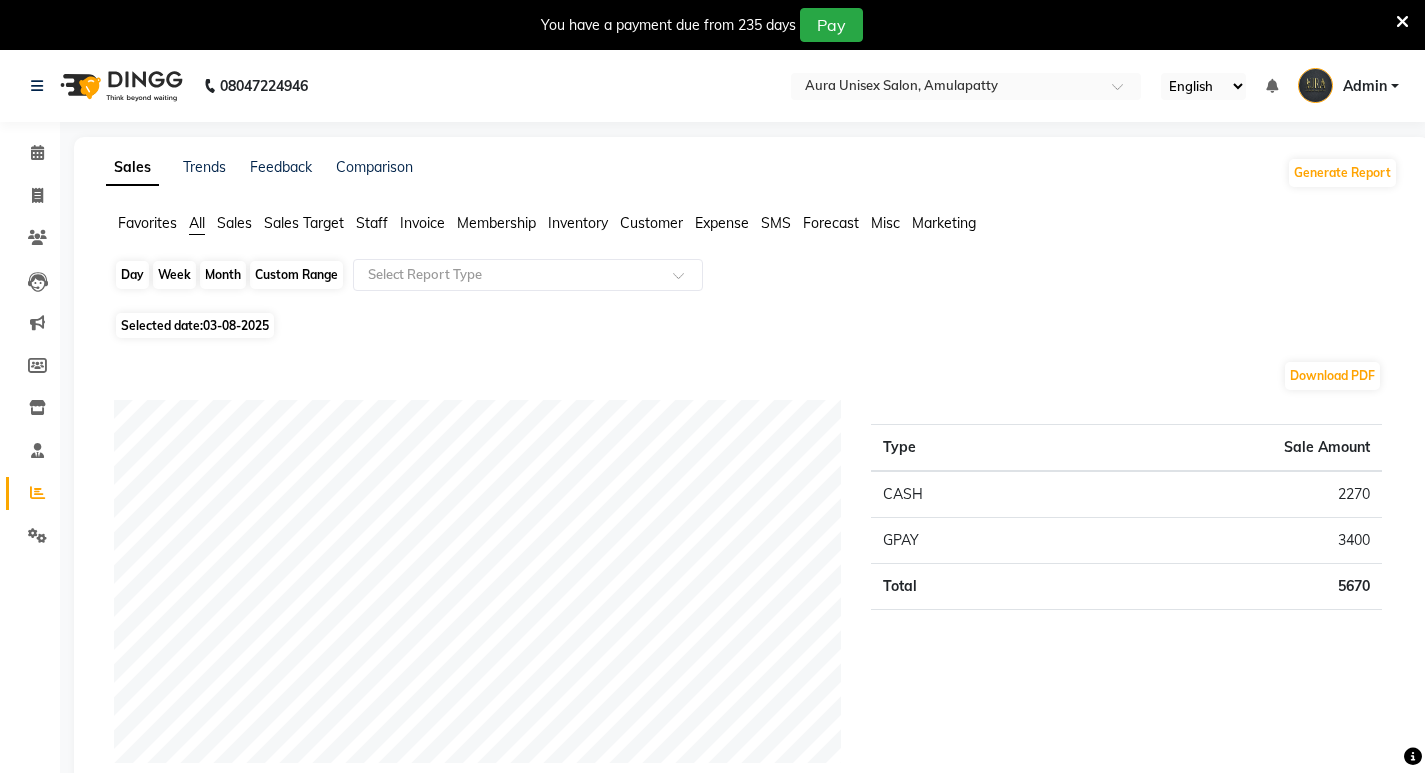 click on "Day" 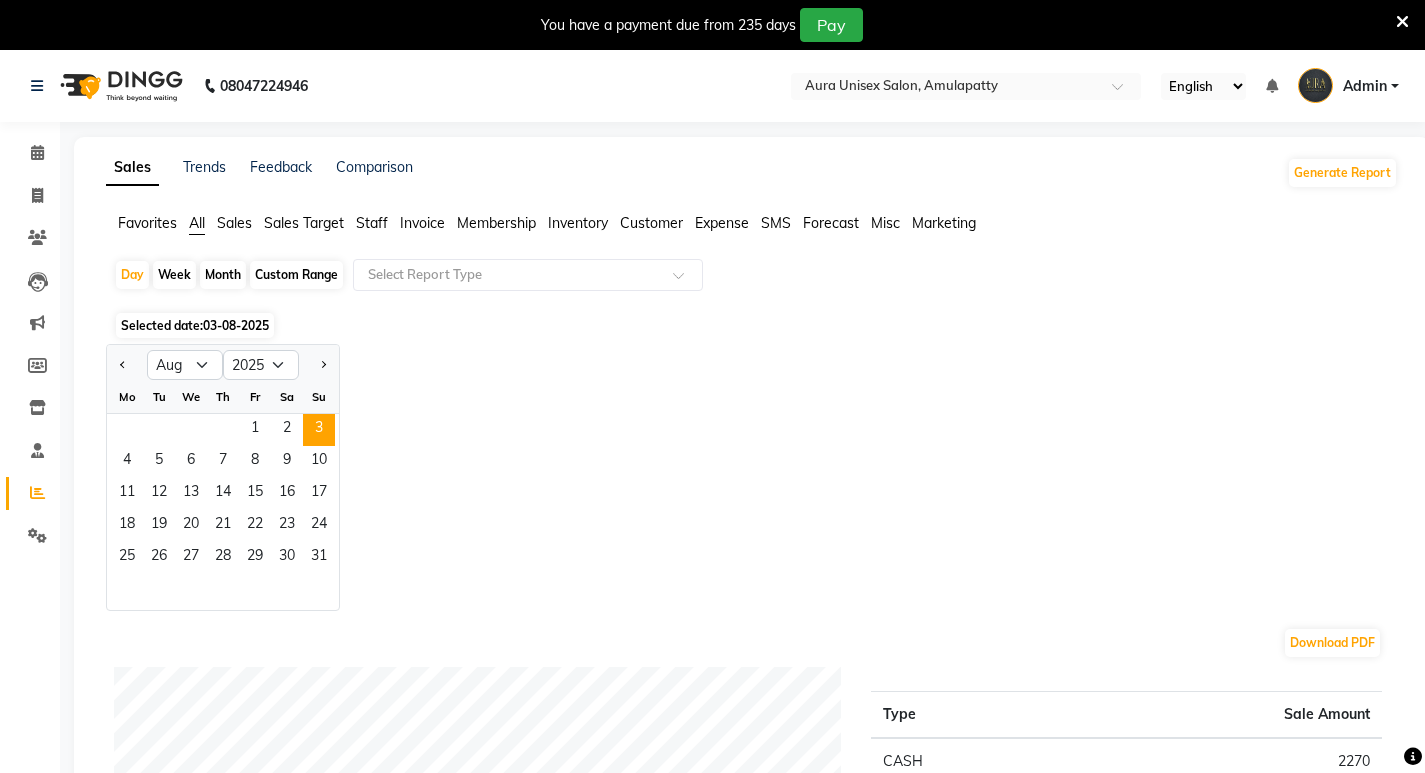 click on "Month" 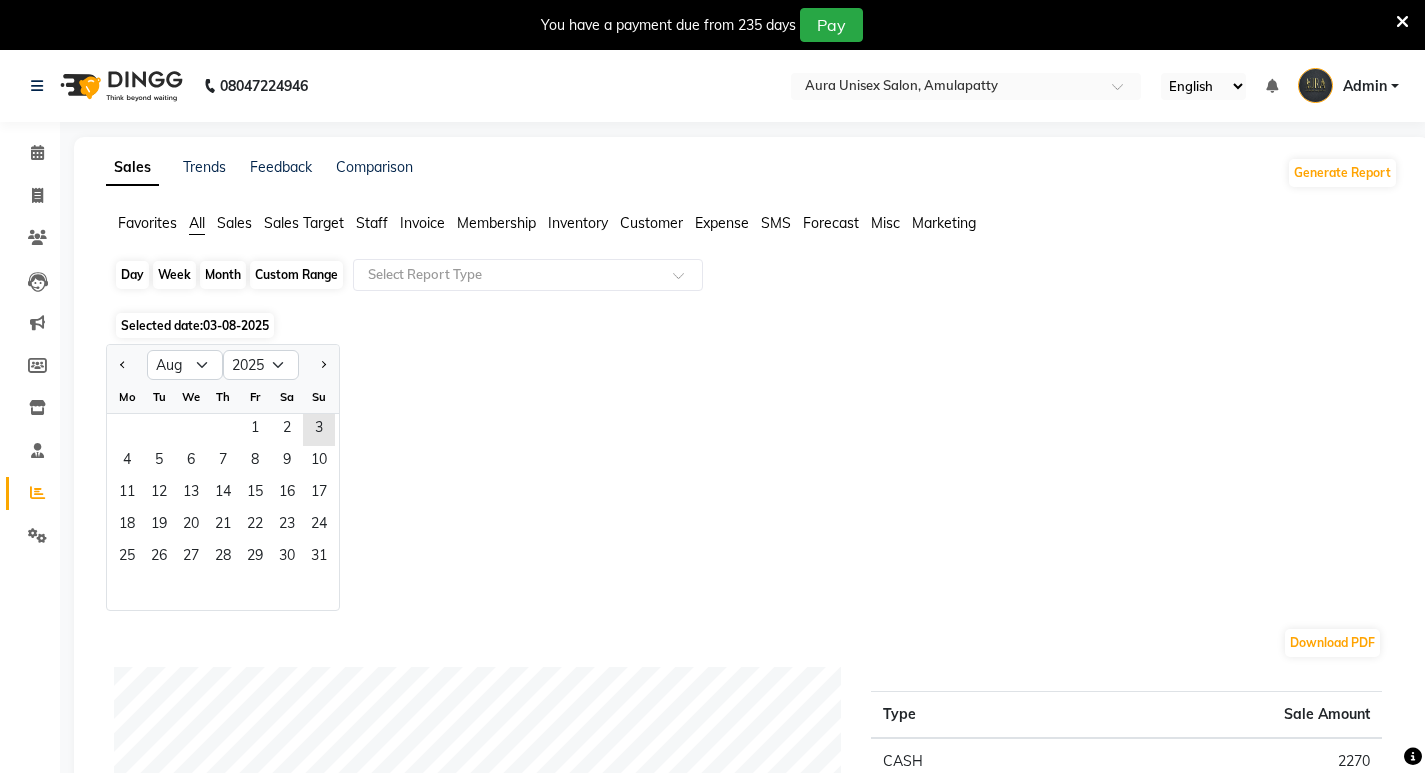 click on "Month" 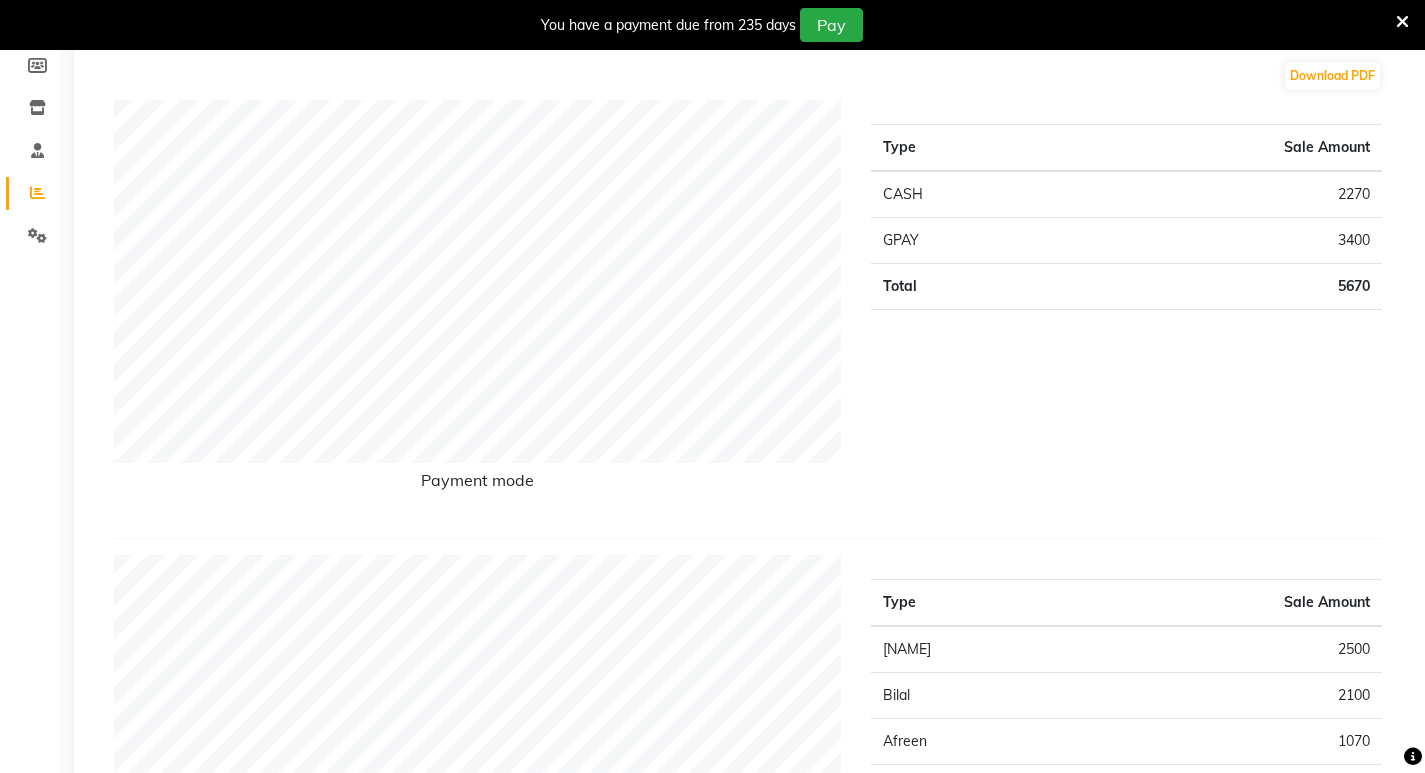 scroll, scrollTop: 0, scrollLeft: 0, axis: both 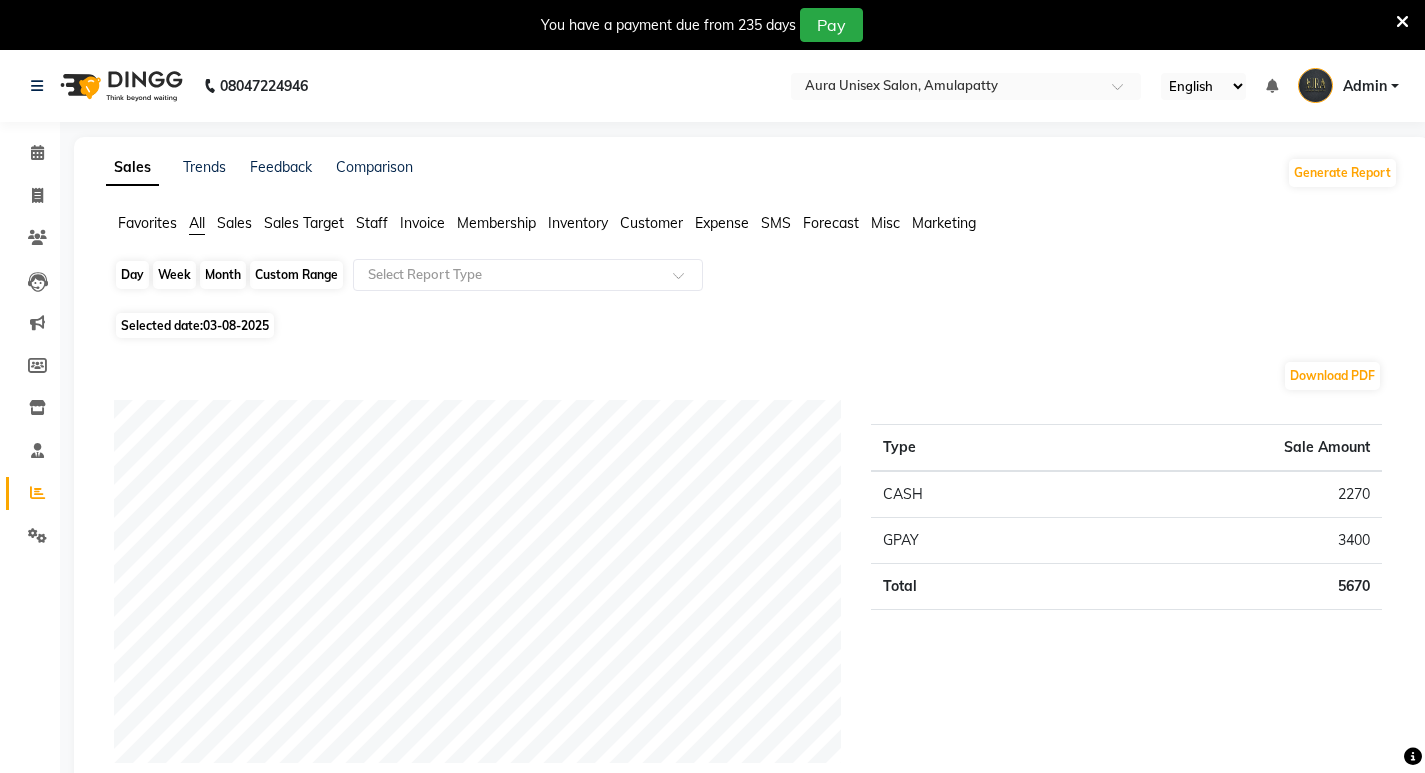 click on "Month" 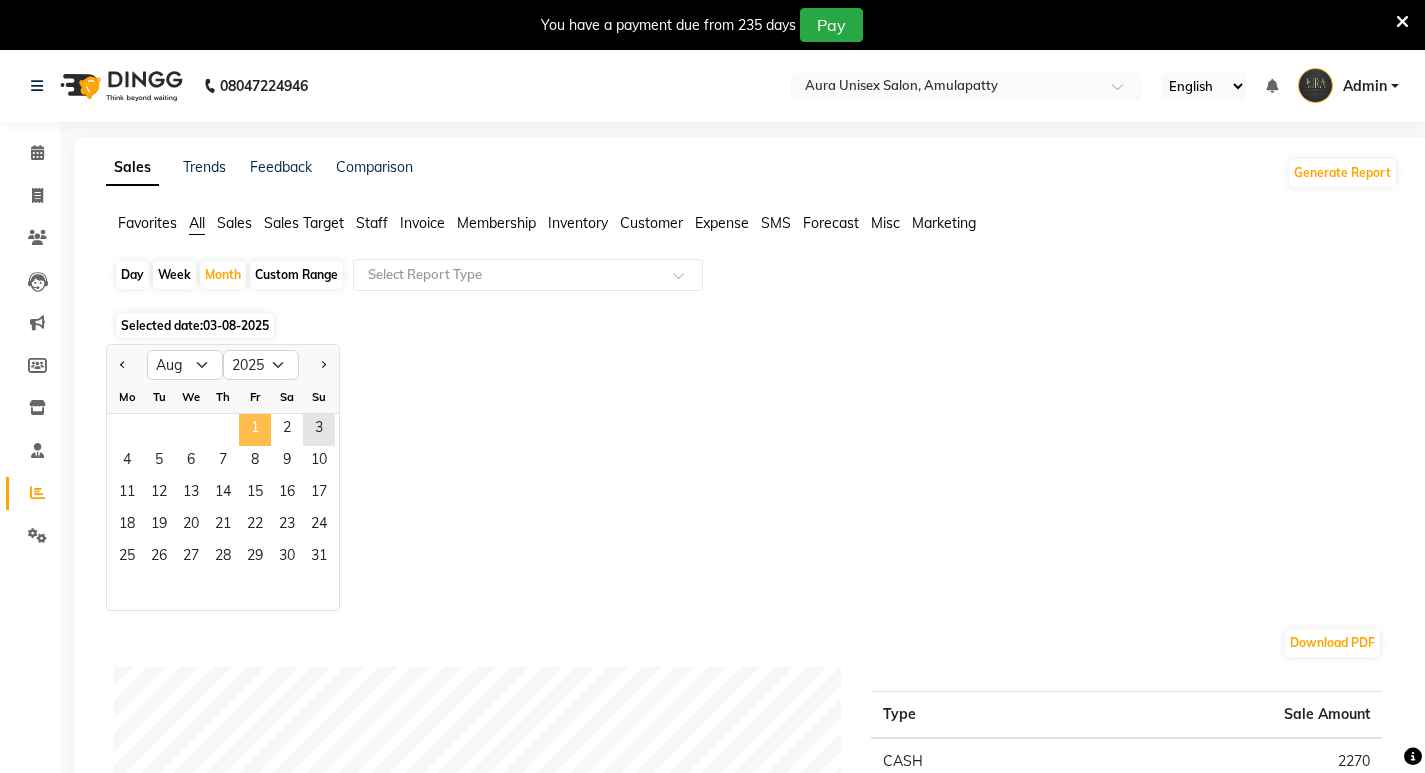 click on "1" 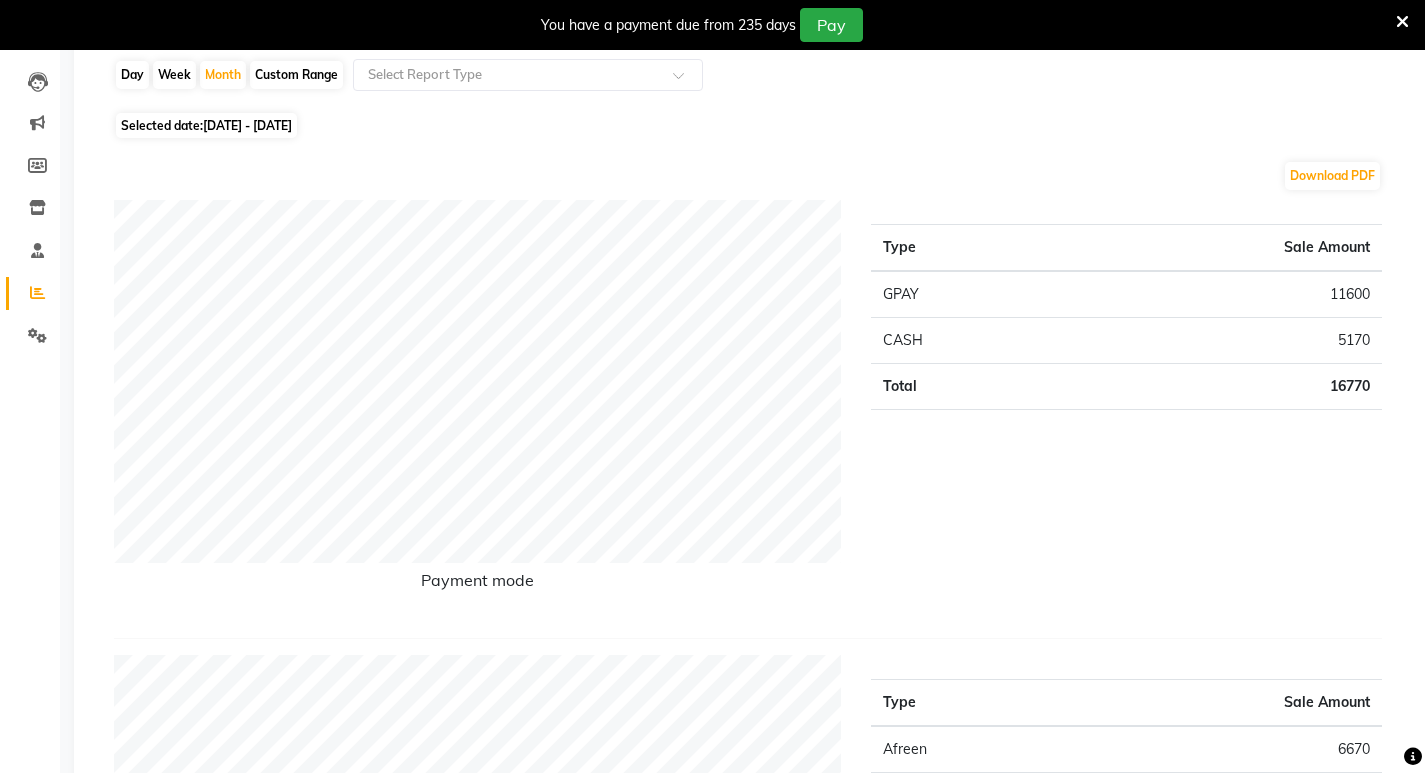 scroll, scrollTop: 0, scrollLeft: 0, axis: both 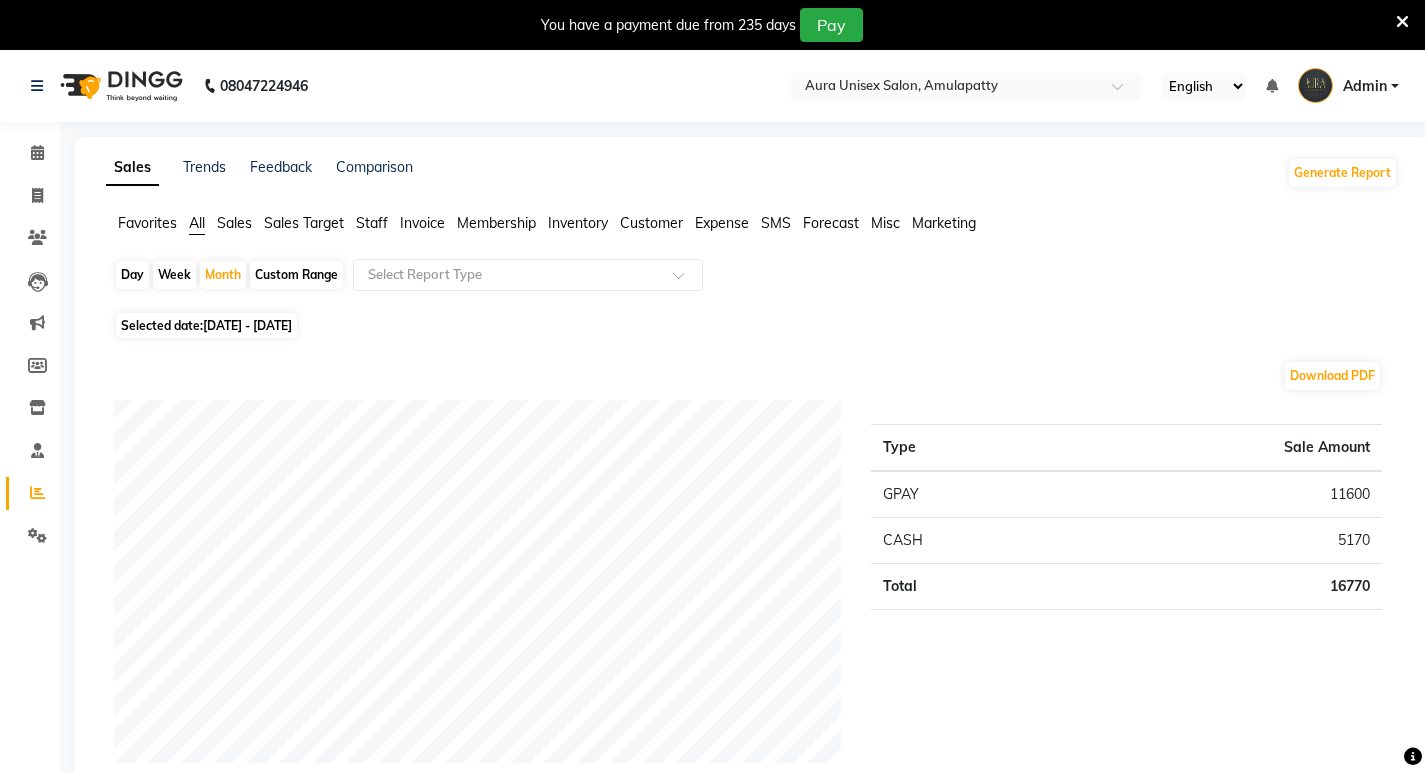 click on "Day" 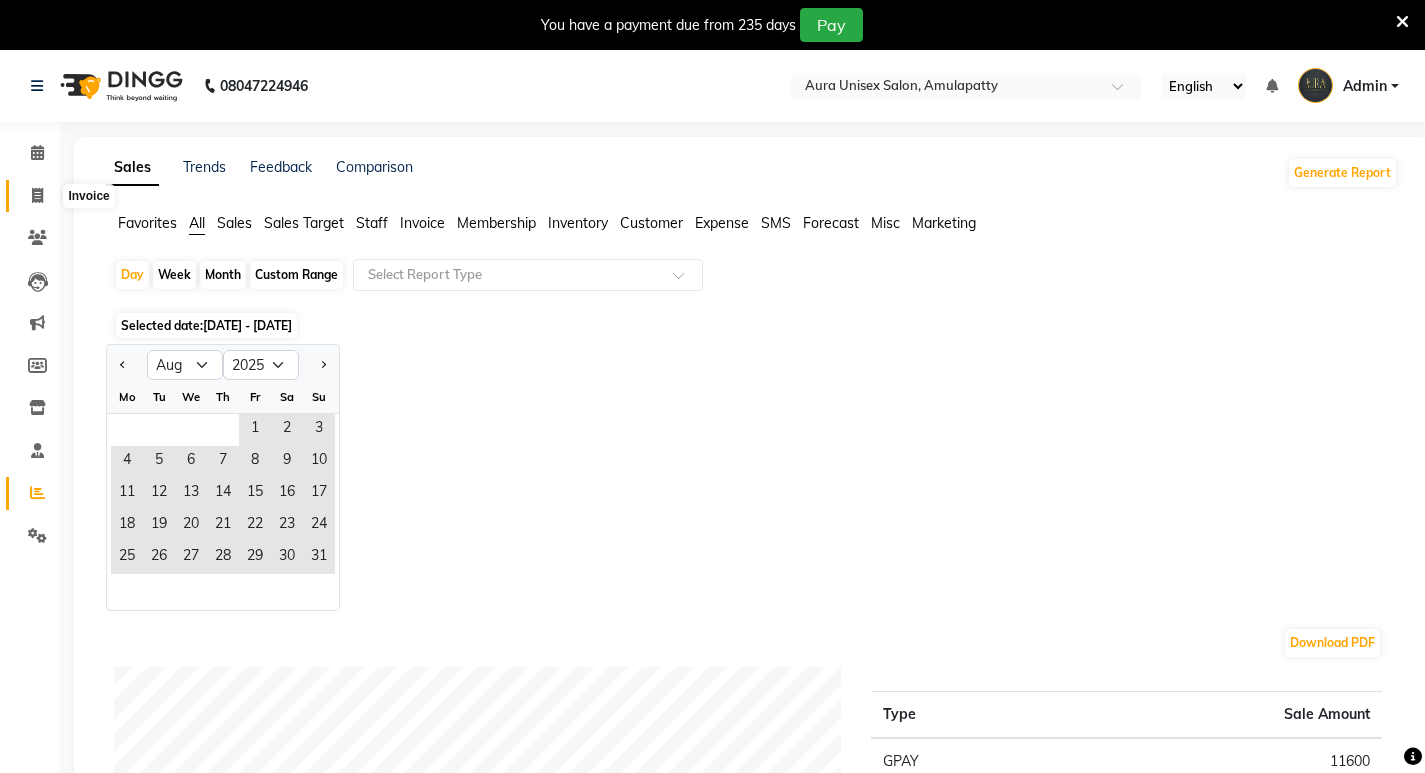 click 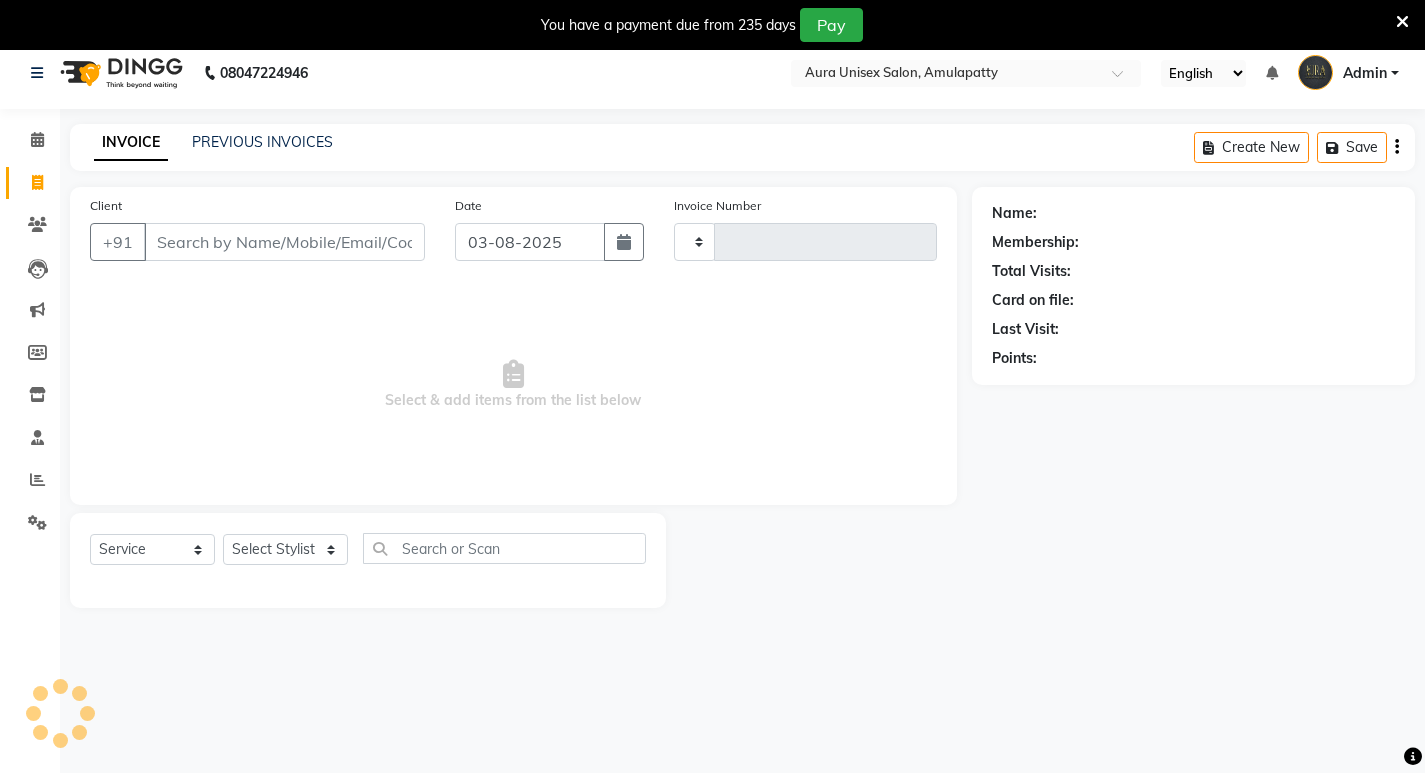 scroll, scrollTop: 50, scrollLeft: 0, axis: vertical 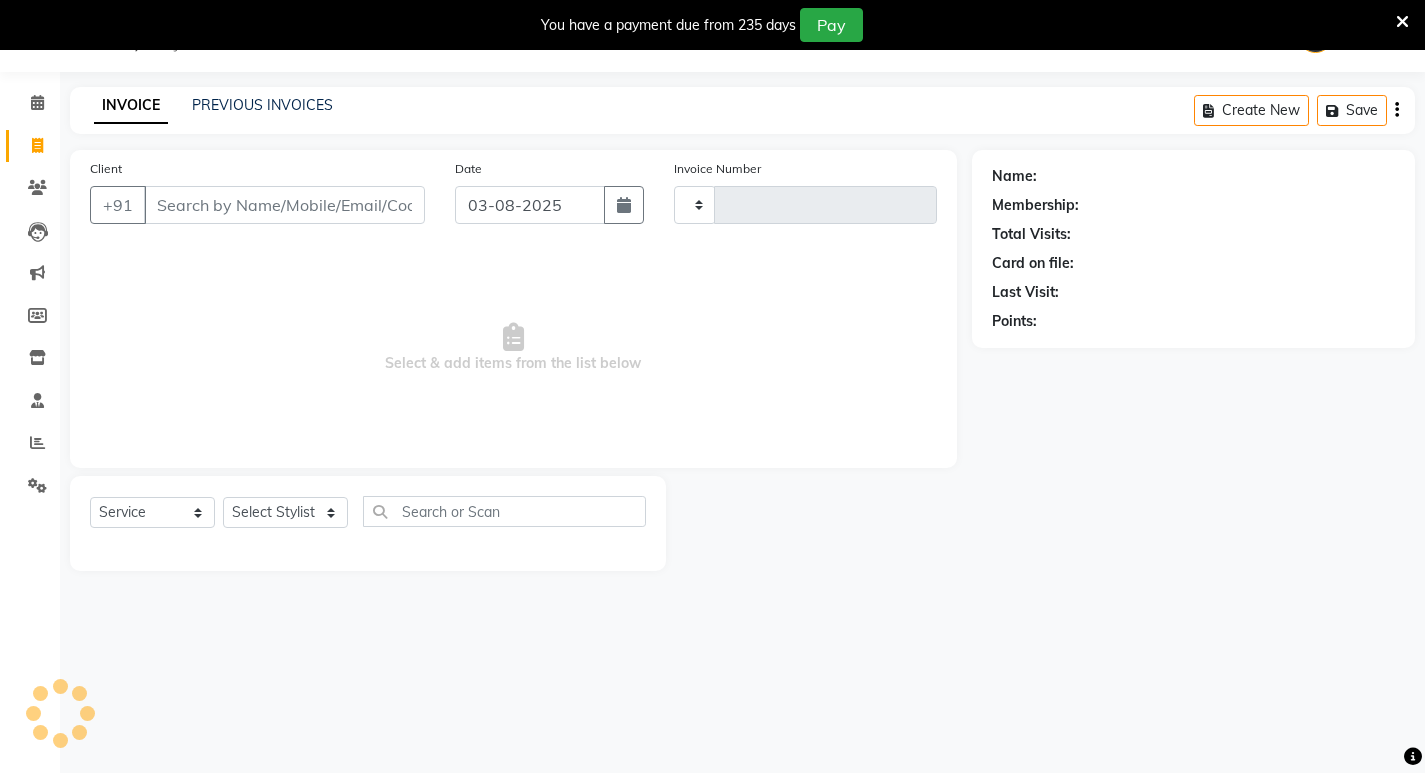 type on "0938" 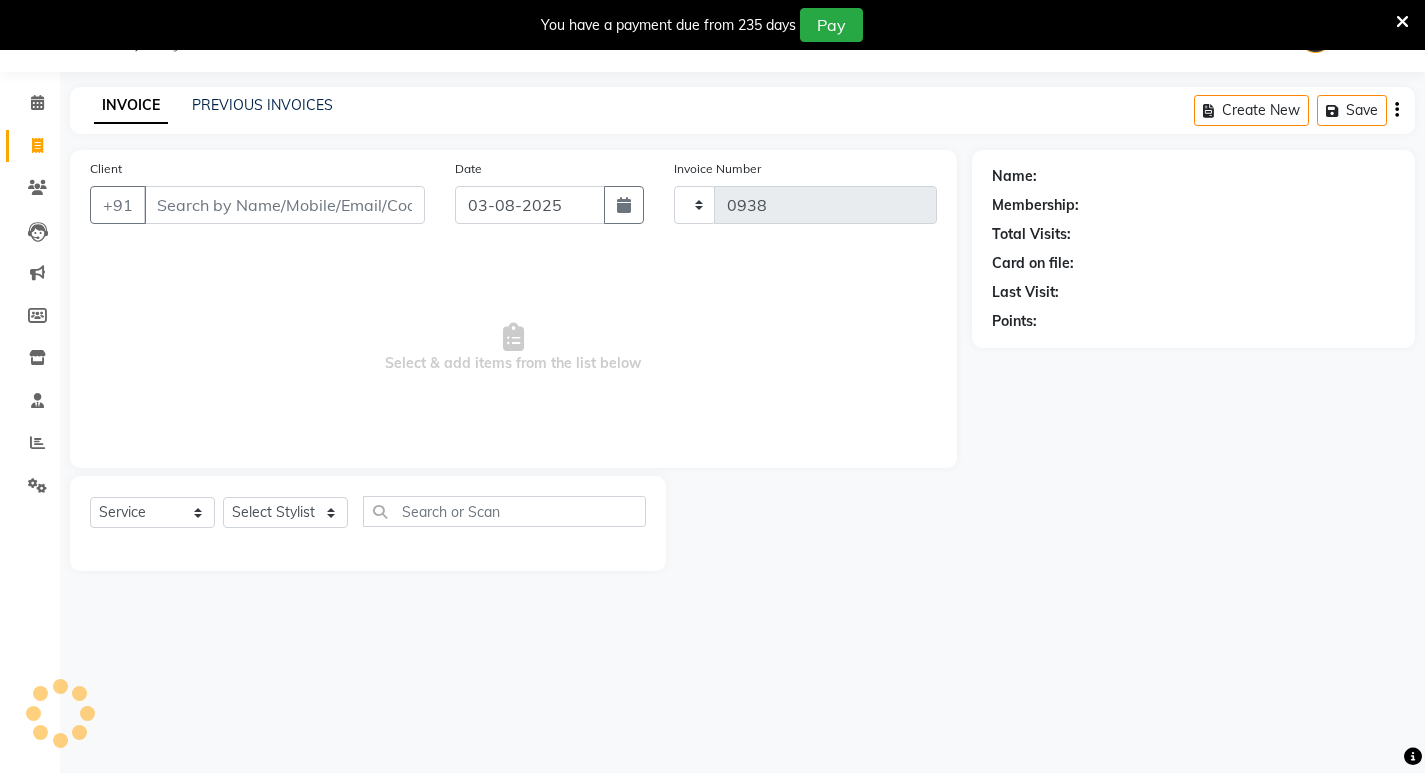 select on "837" 